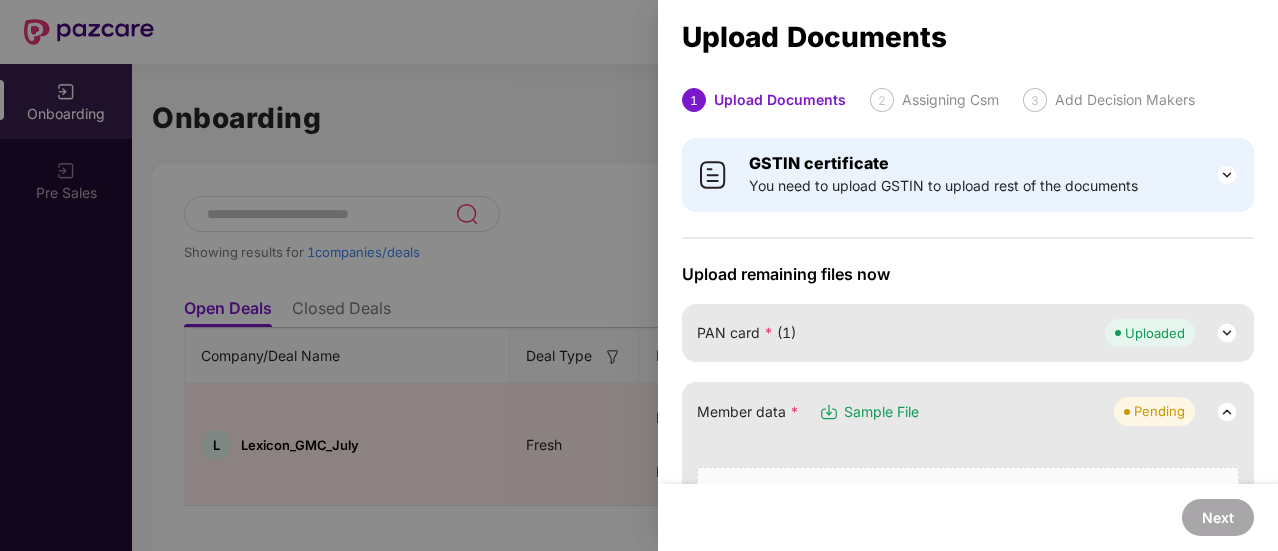 scroll, scrollTop: 0, scrollLeft: 0, axis: both 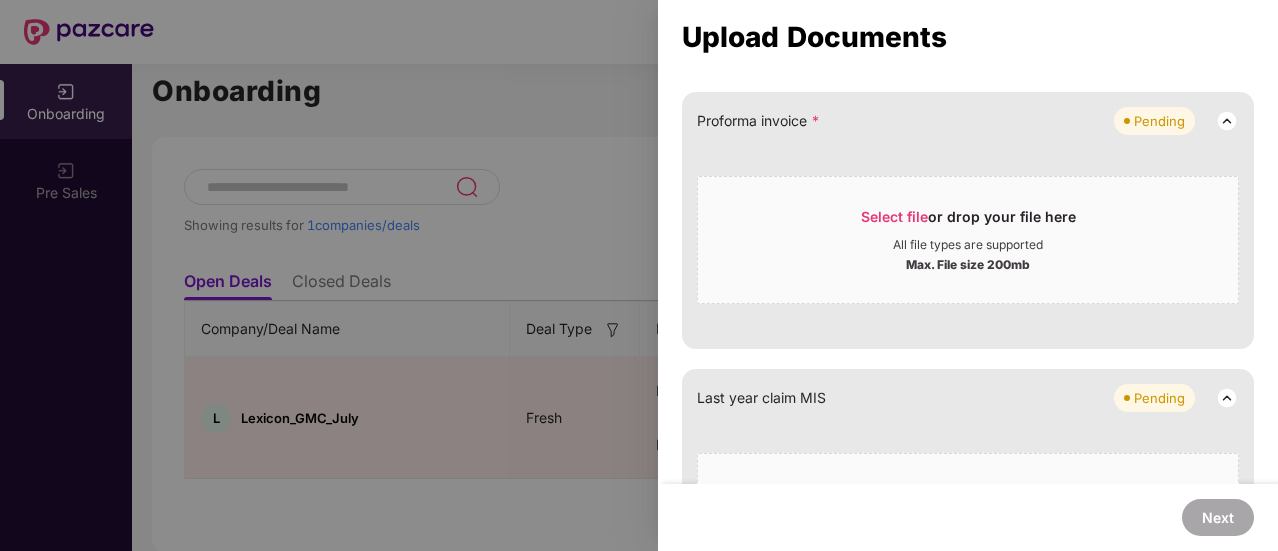 click at bounding box center (639, 275) 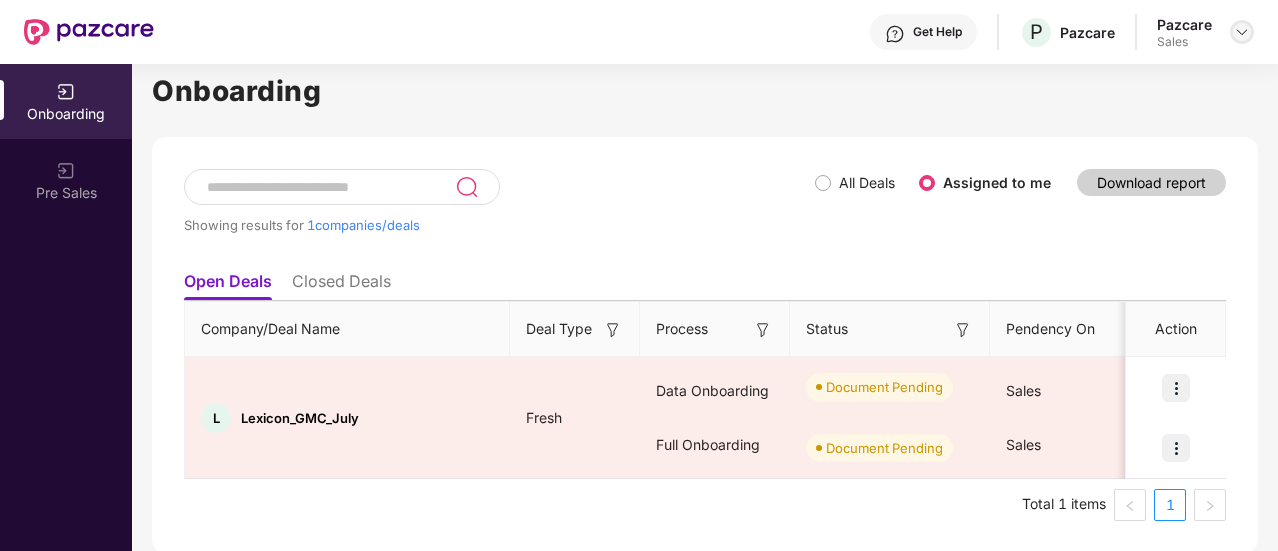 click at bounding box center [1242, 32] 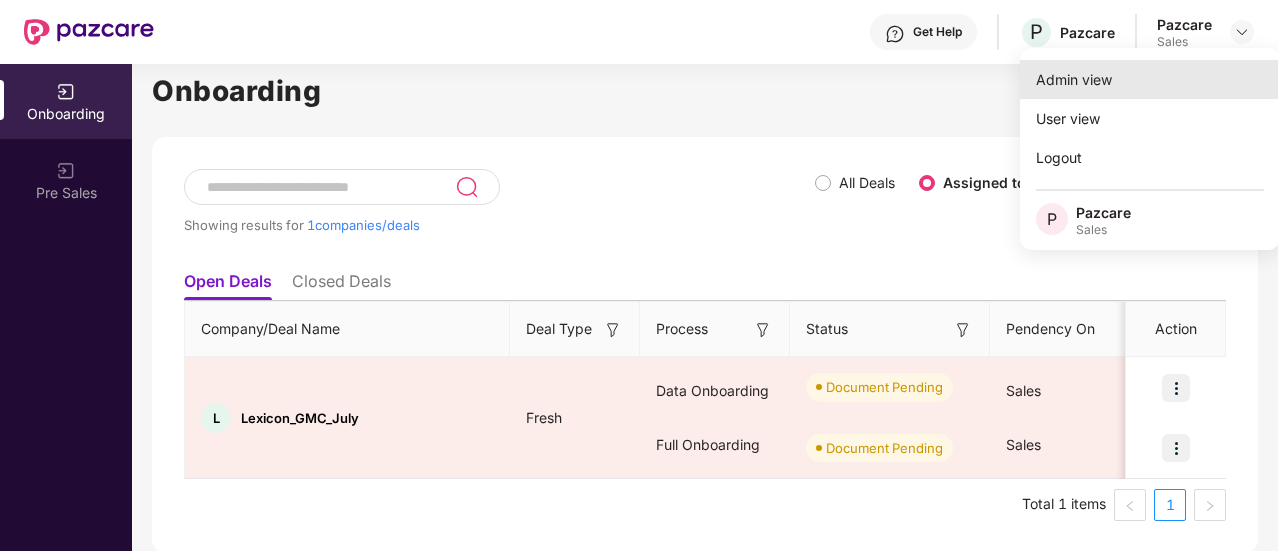 click on "Admin view" at bounding box center (1150, 79) 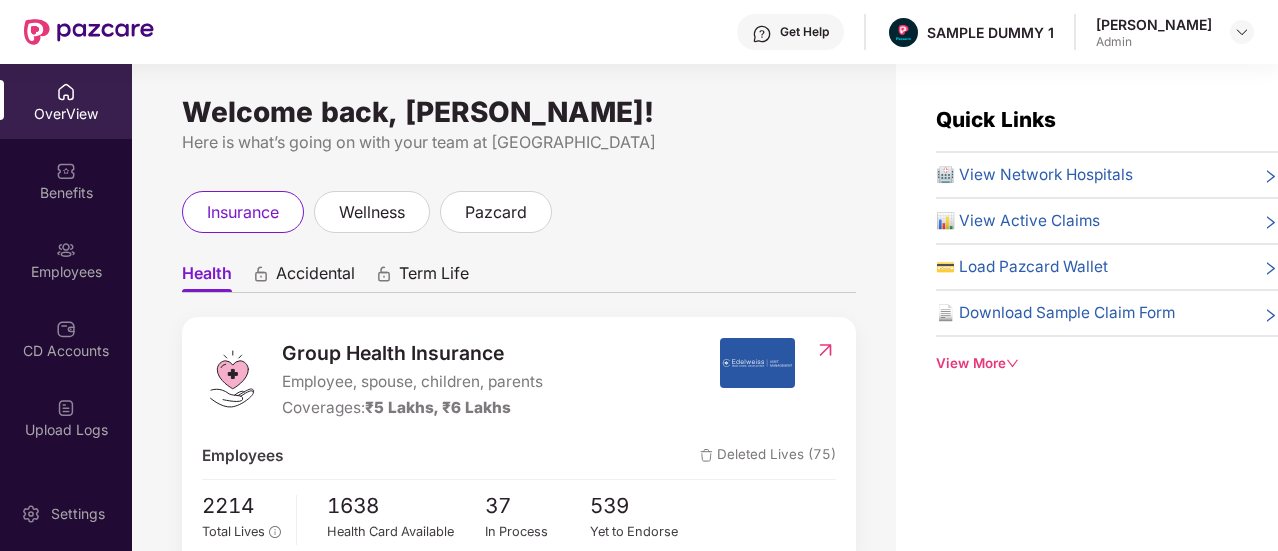 click on "View More" at bounding box center (1107, 363) 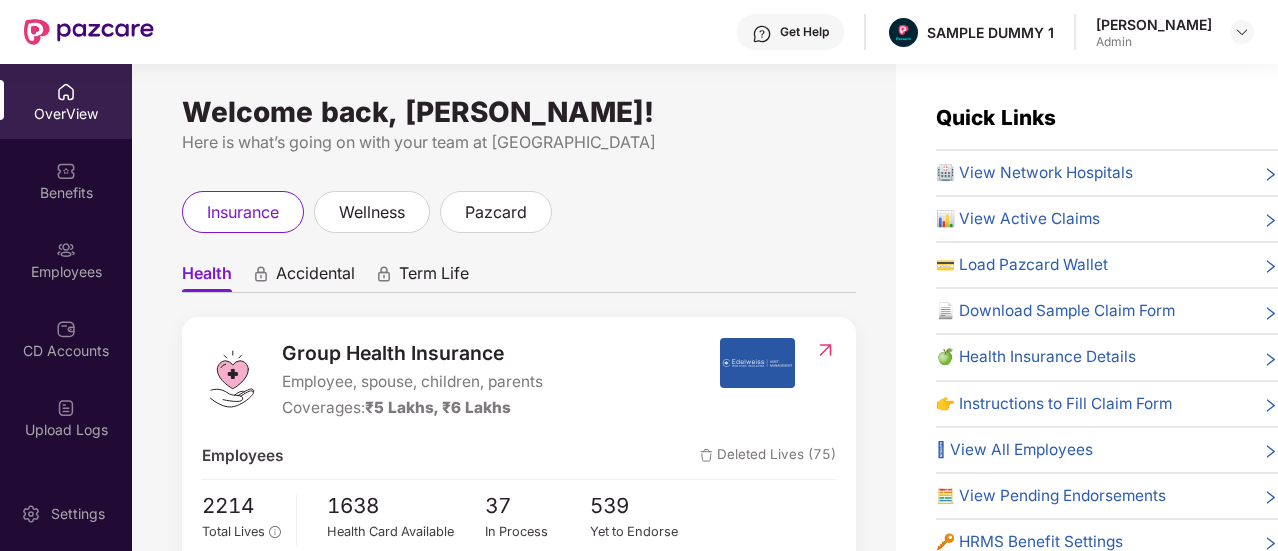 scroll, scrollTop: 74, scrollLeft: 0, axis: vertical 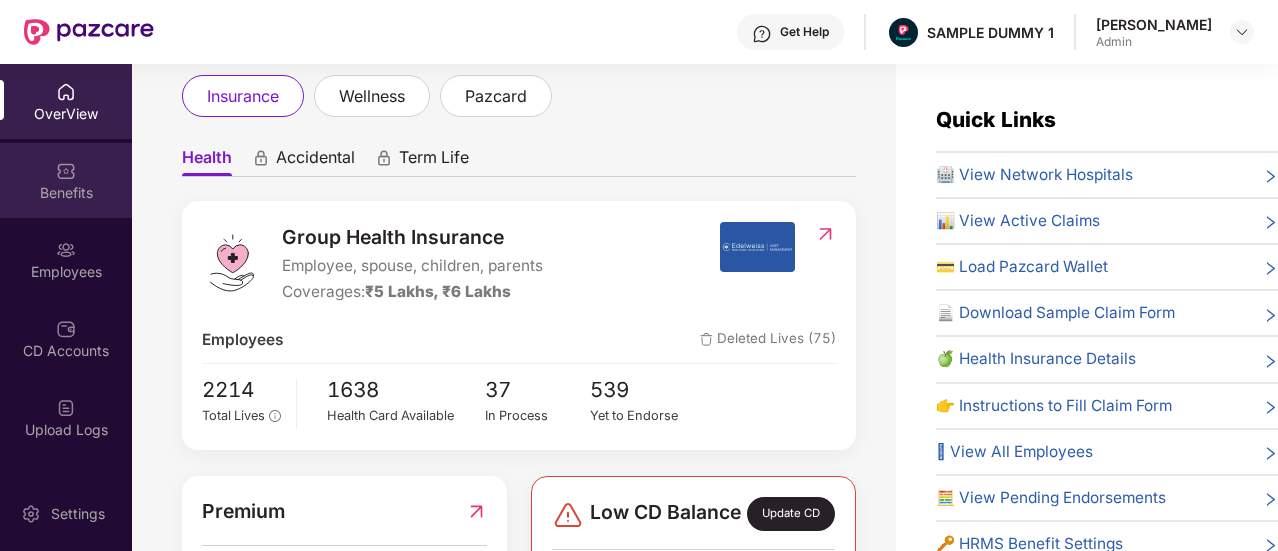 click on "Benefits" at bounding box center (66, 193) 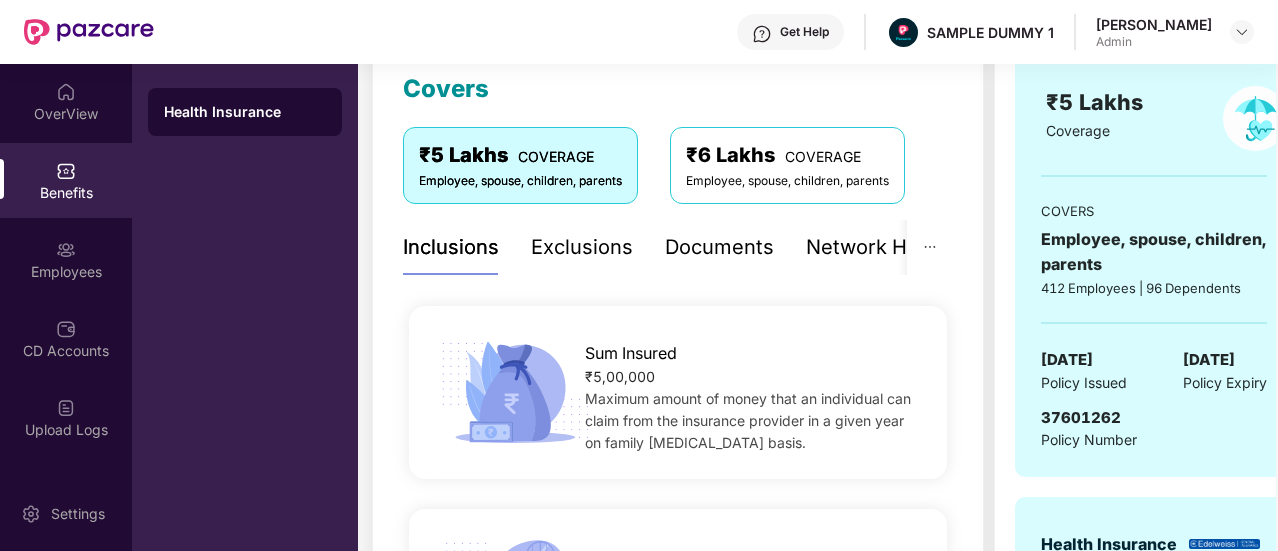 scroll, scrollTop: 349, scrollLeft: 0, axis: vertical 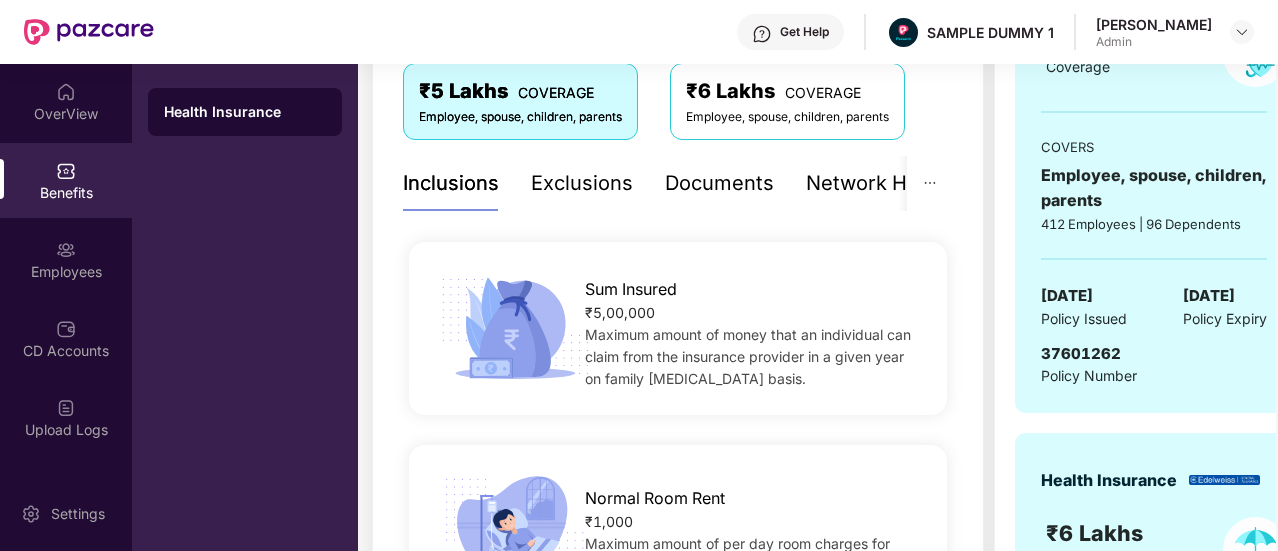 click on "Exclusions" at bounding box center [582, 183] 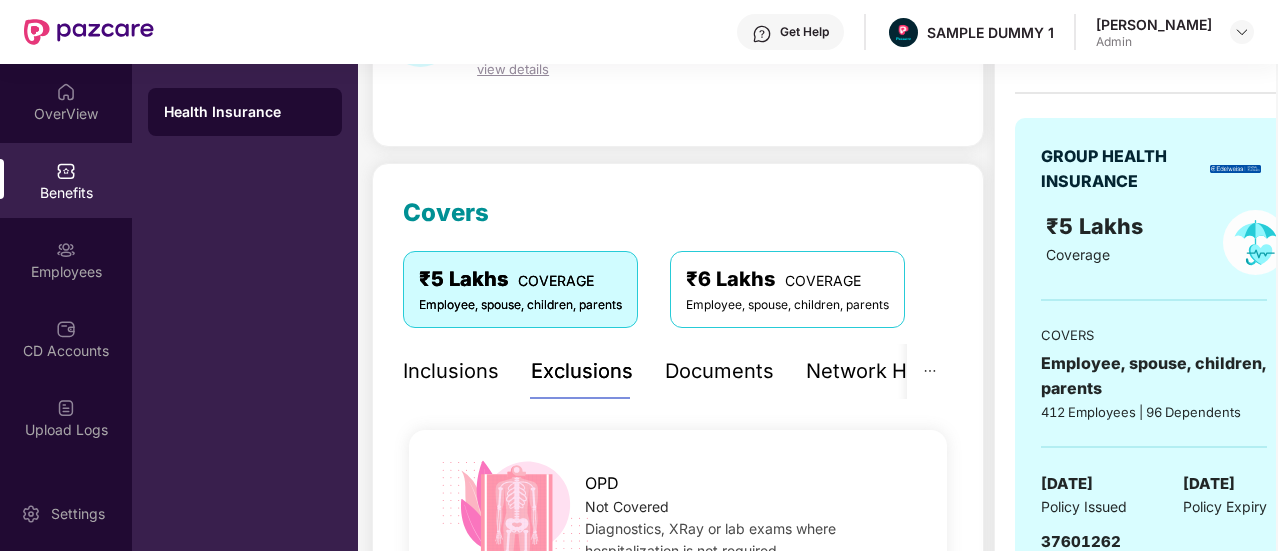 scroll, scrollTop: 160, scrollLeft: 0, axis: vertical 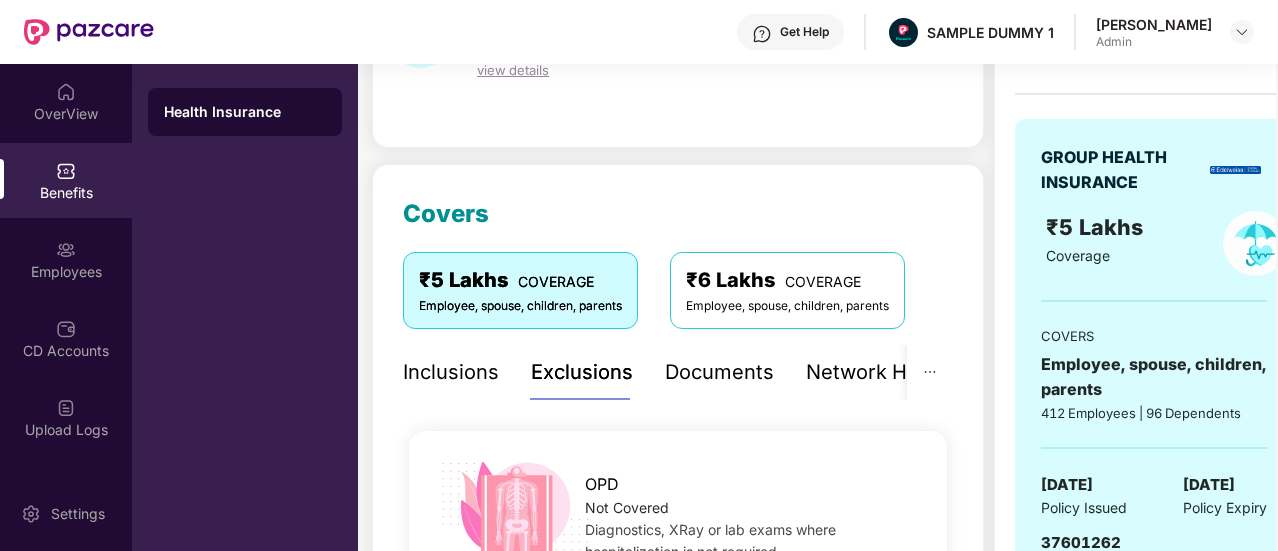 click on "Documents" at bounding box center [719, 372] 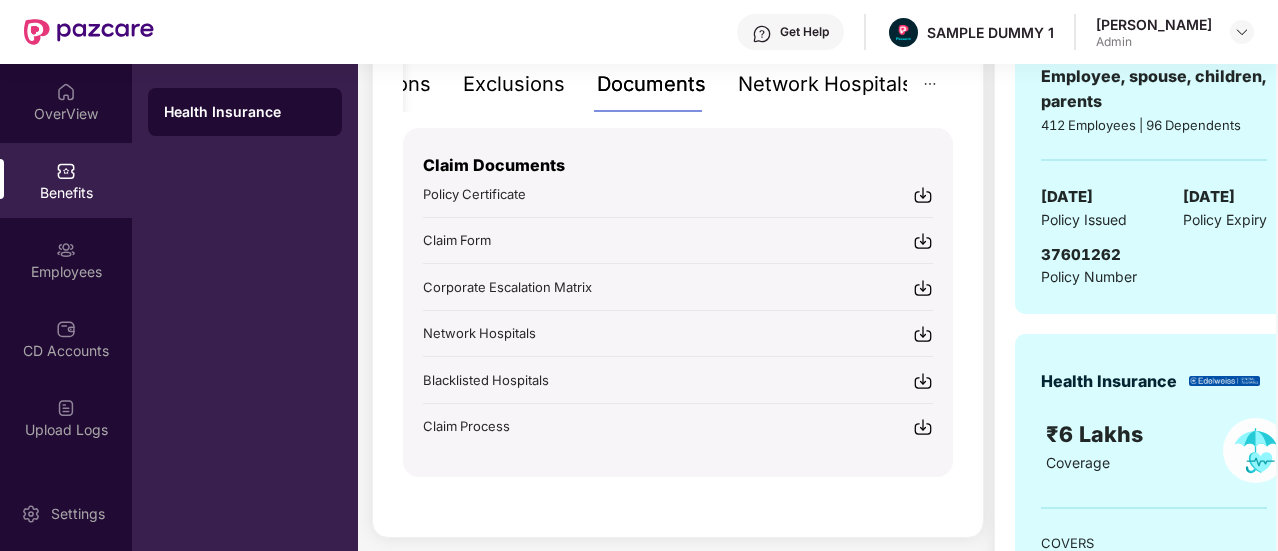 scroll, scrollTop: 448, scrollLeft: 0, axis: vertical 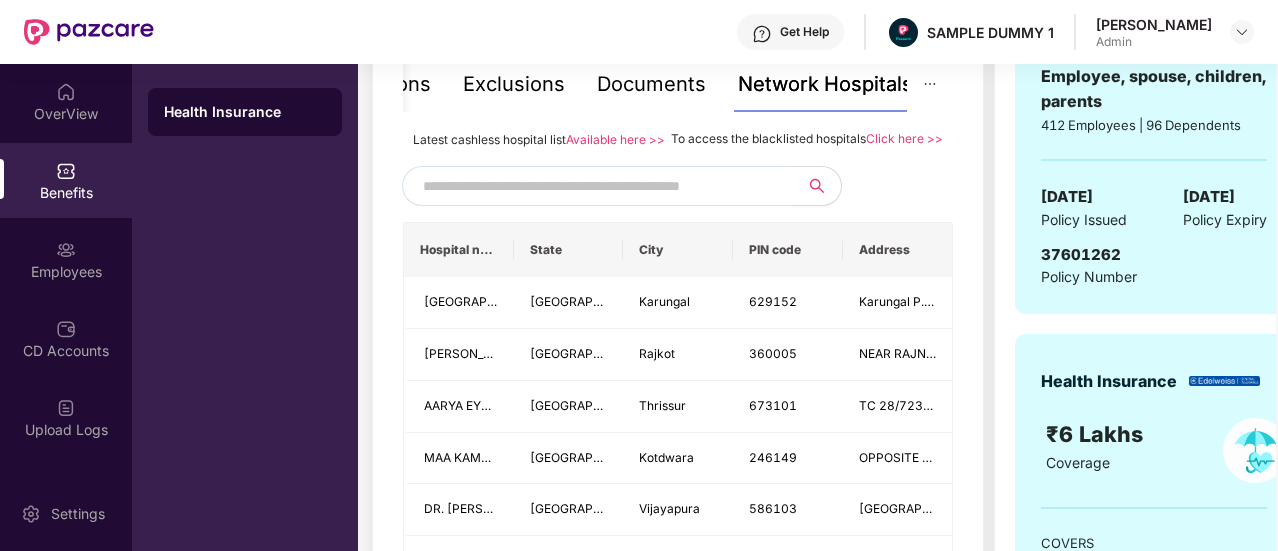 click at bounding box center [594, 186] 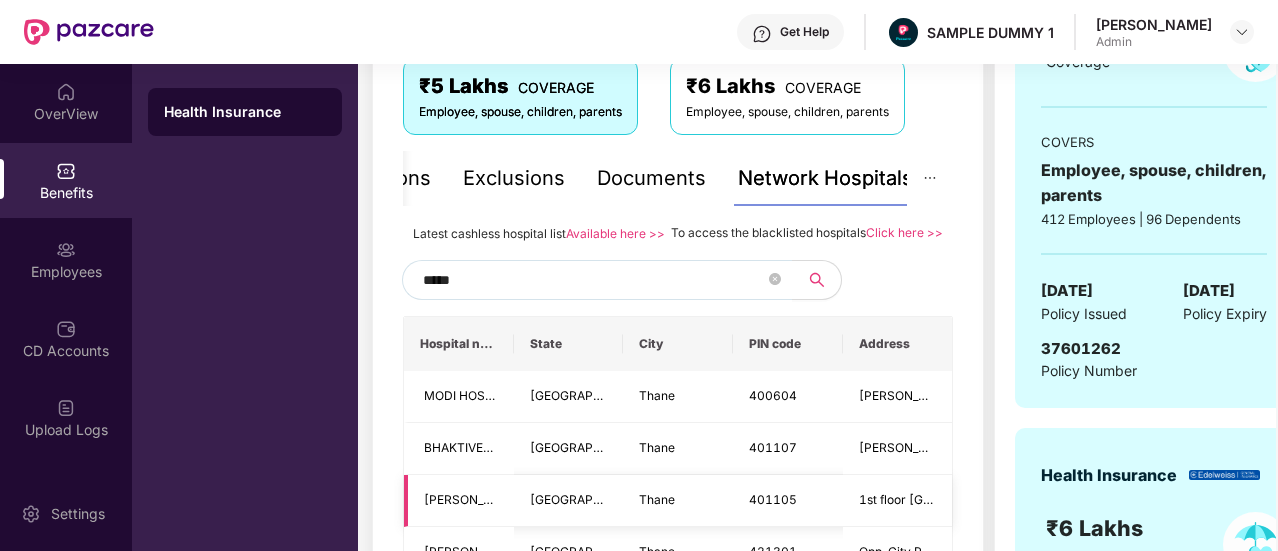 scroll, scrollTop: 347, scrollLeft: 0, axis: vertical 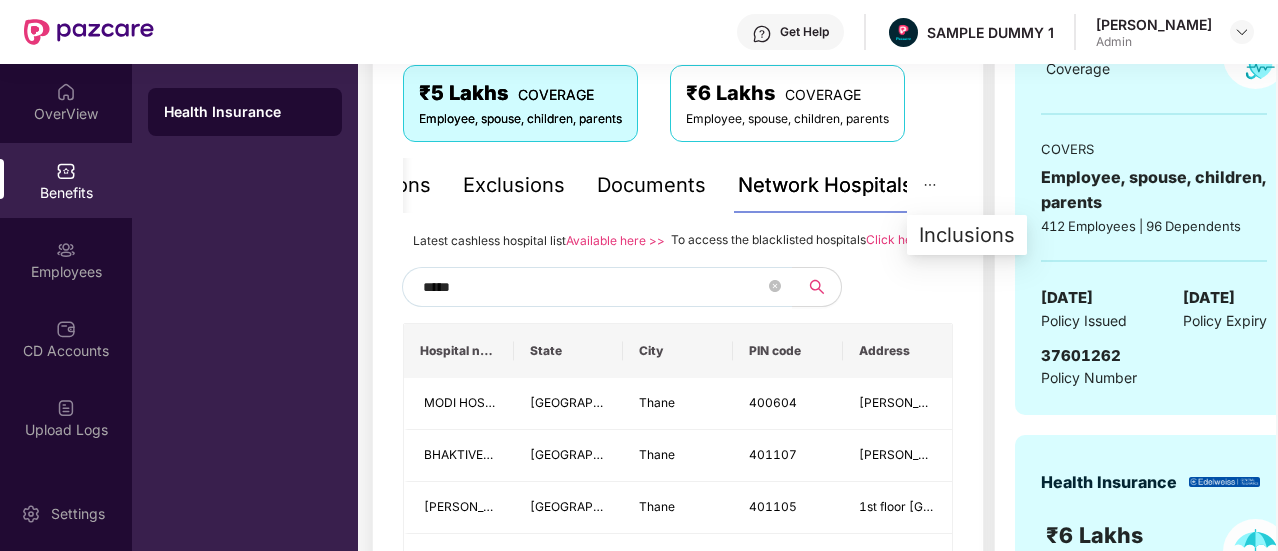 type on "*****" 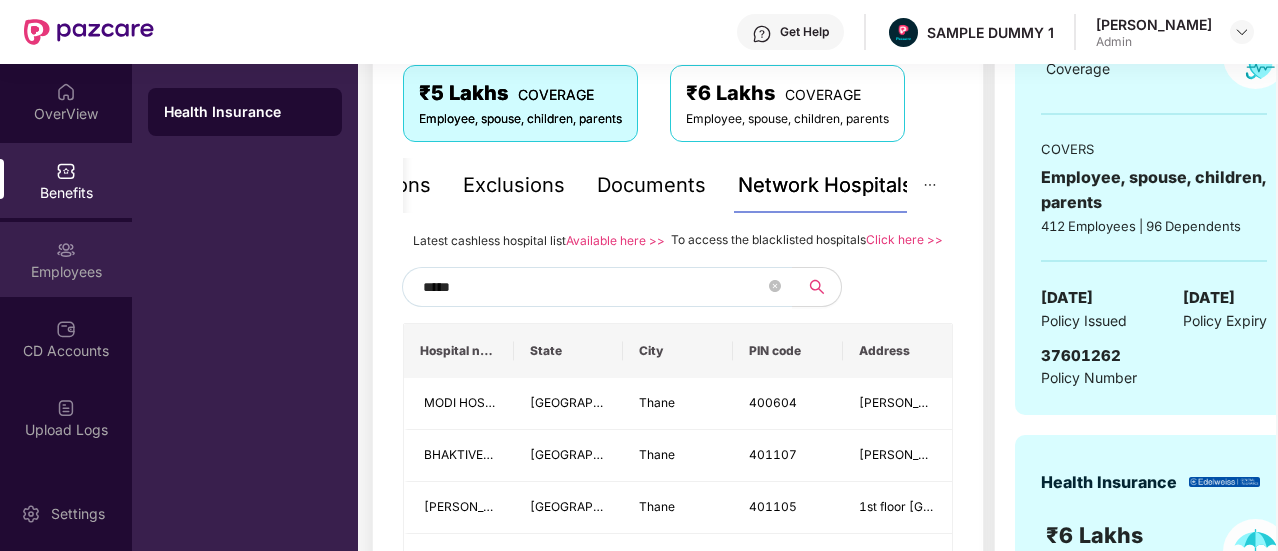 click on "Employees" at bounding box center (66, 272) 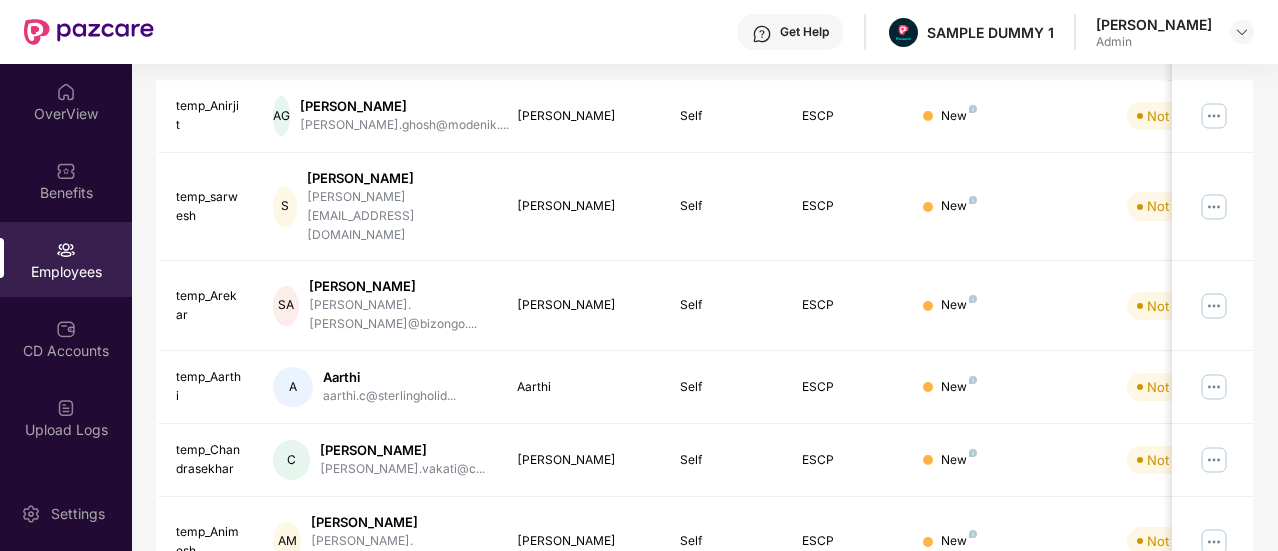 scroll, scrollTop: 0, scrollLeft: 0, axis: both 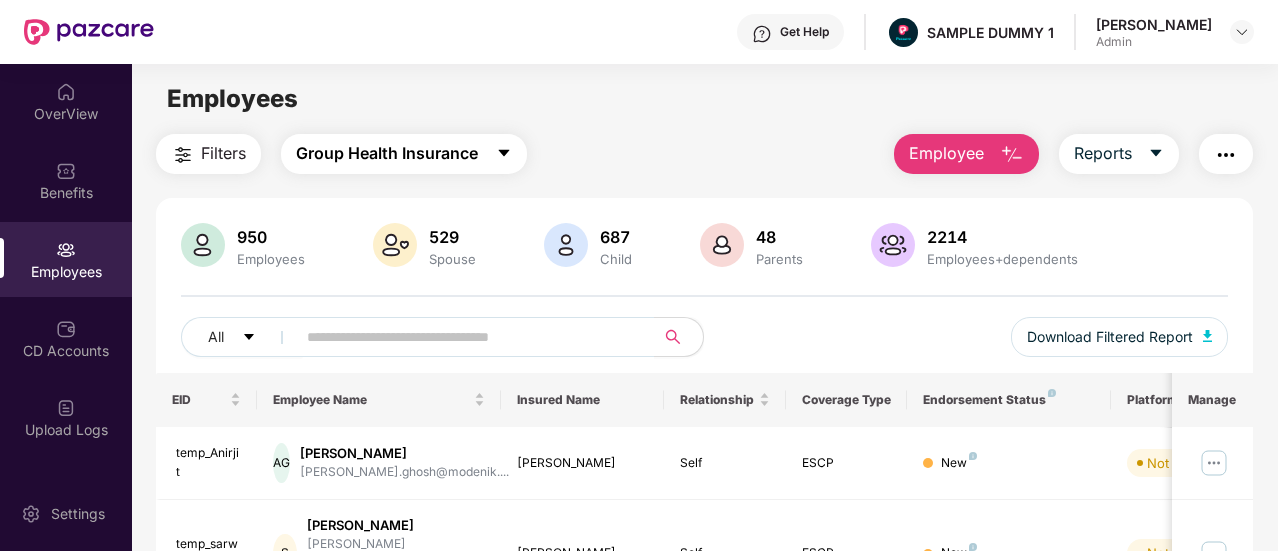 click 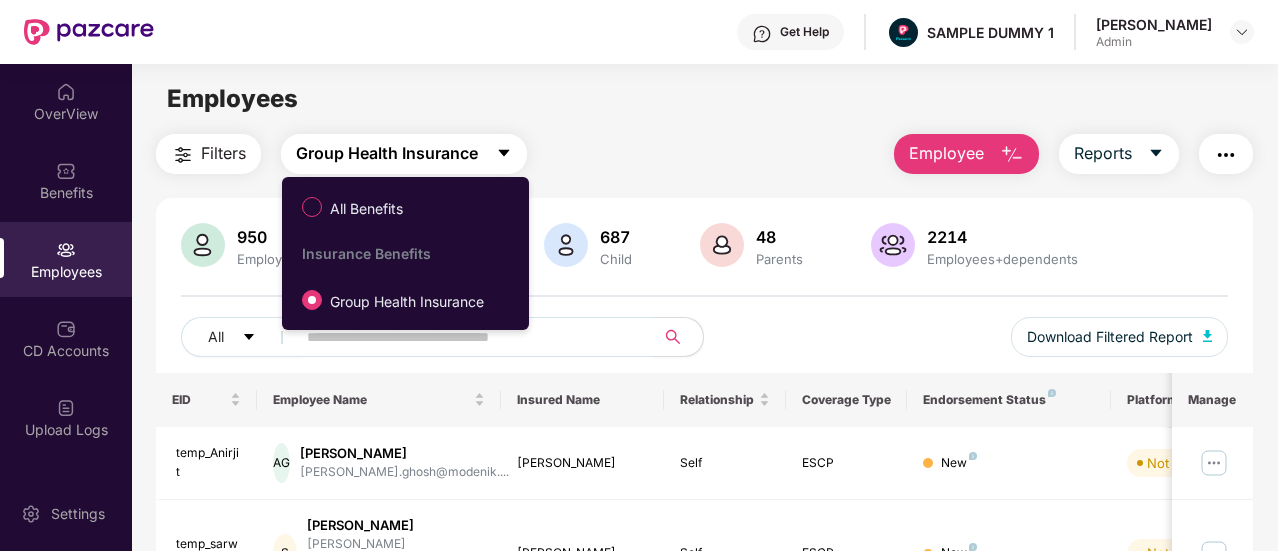 click 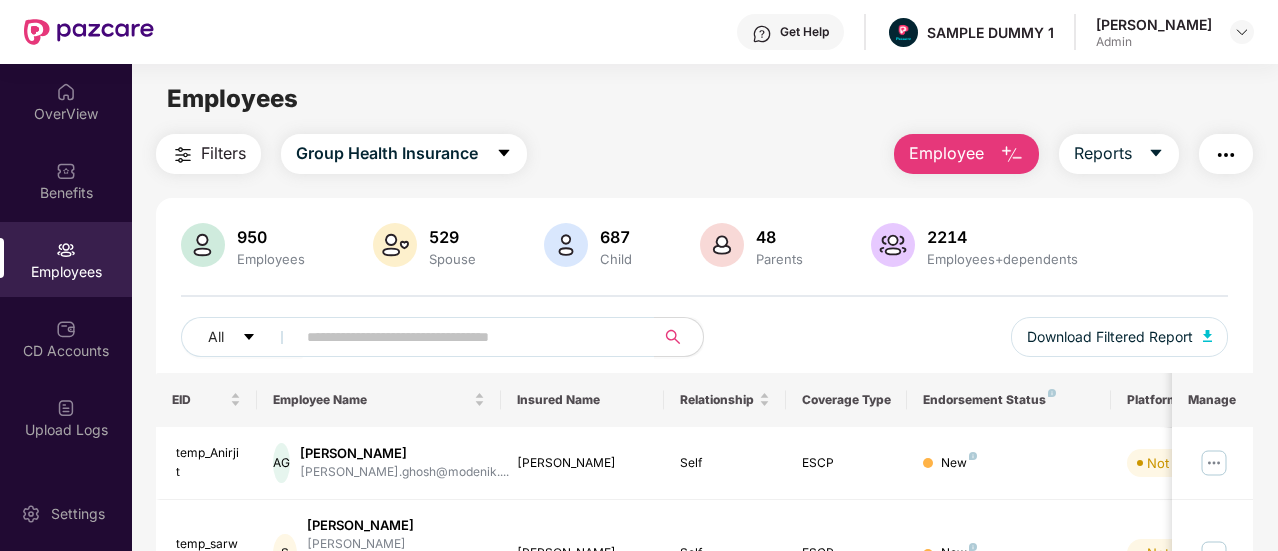 click on "Employee" at bounding box center (966, 154) 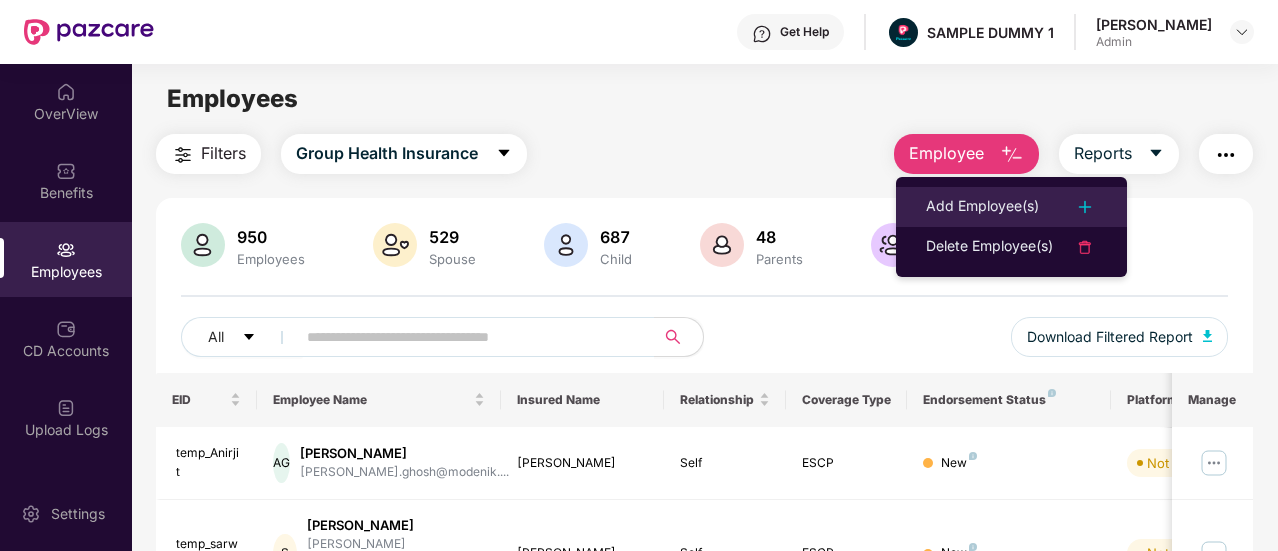 click on "Add Employee(s)" at bounding box center [982, 207] 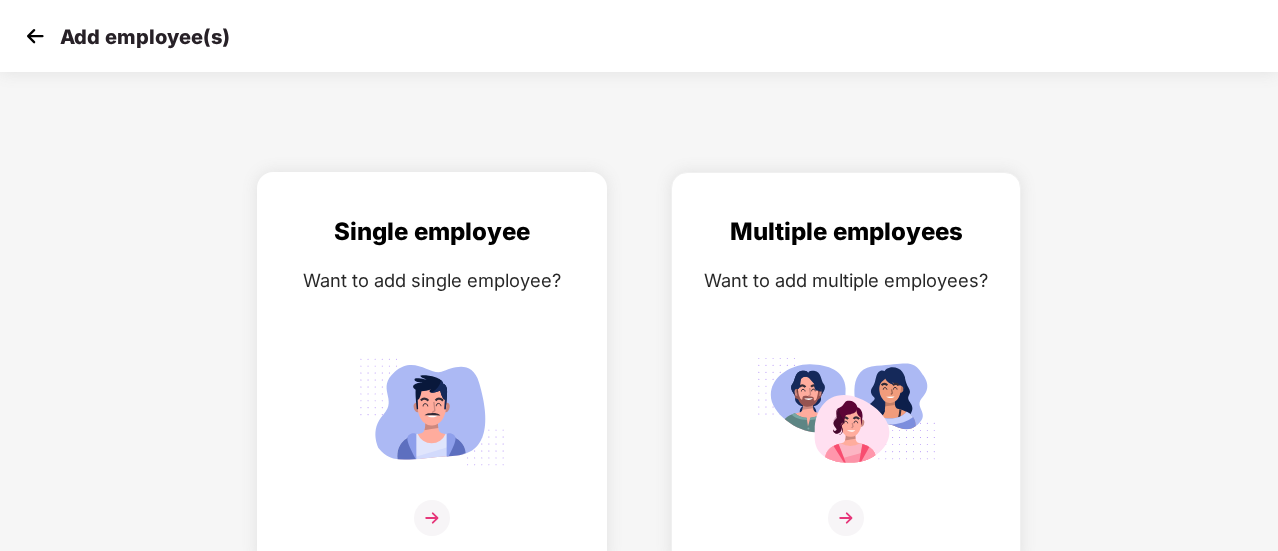 click at bounding box center [432, 411] 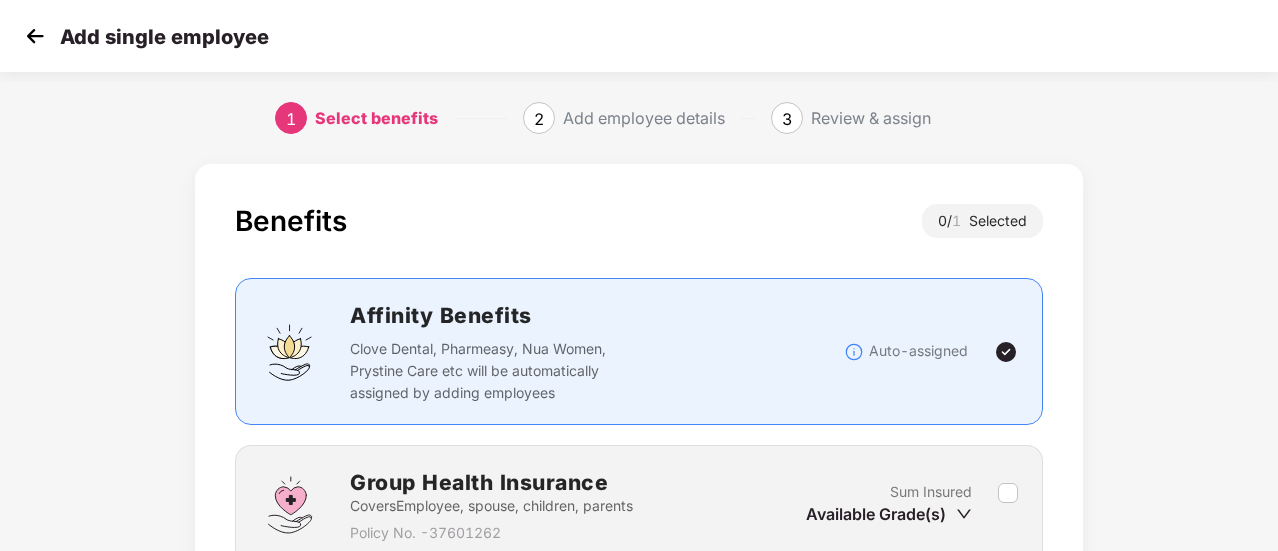 scroll, scrollTop: 186, scrollLeft: 0, axis: vertical 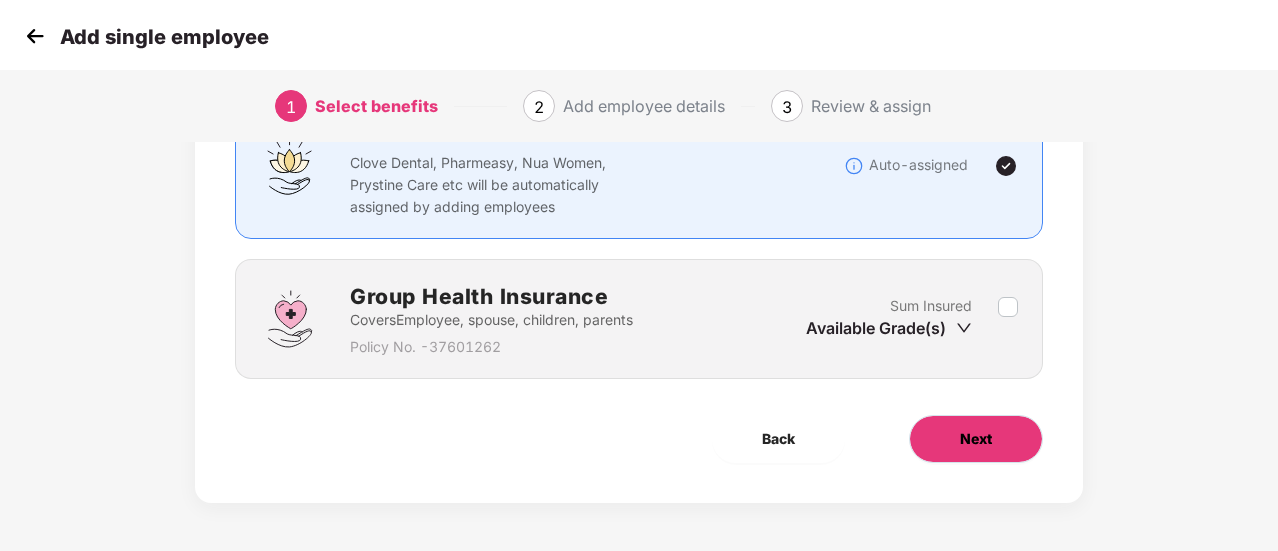 click on "Next" at bounding box center (976, 439) 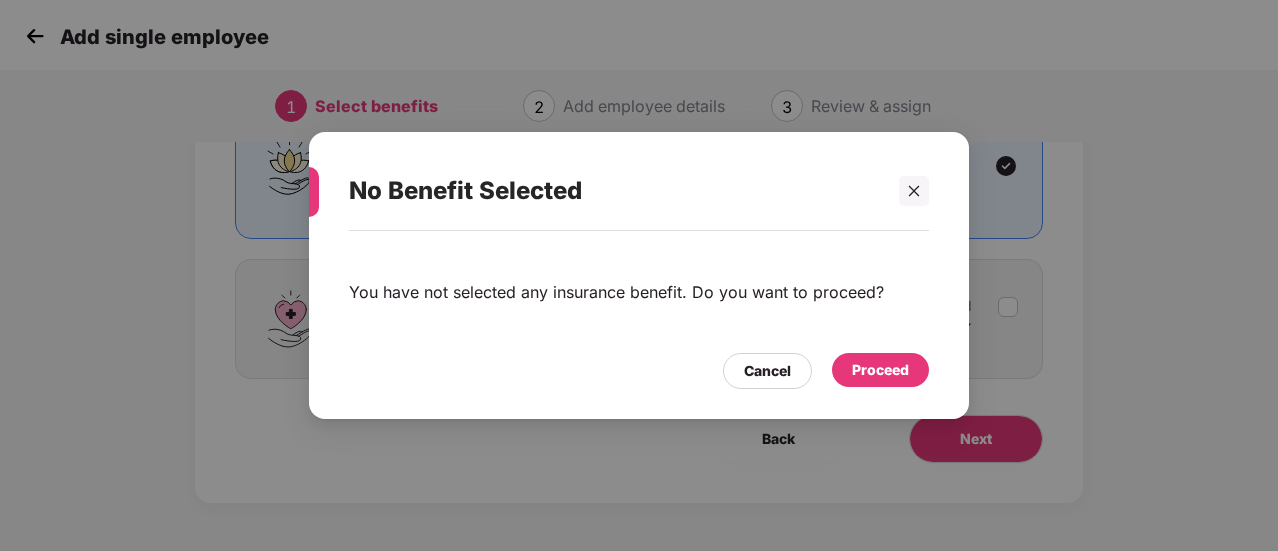 click on "Proceed" at bounding box center [880, 370] 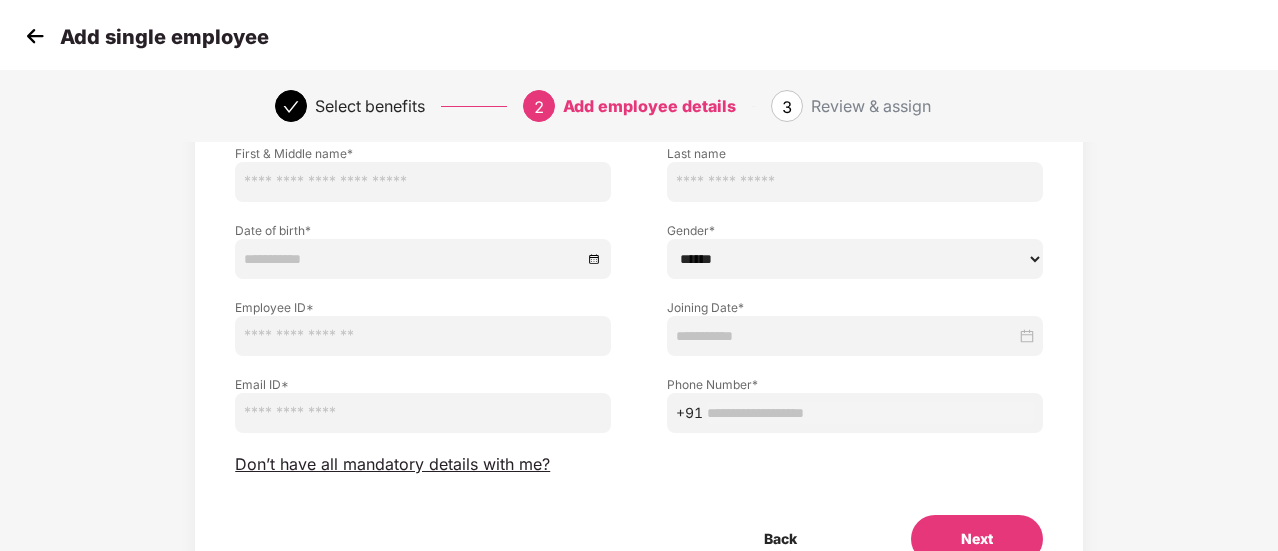 scroll, scrollTop: 160, scrollLeft: 0, axis: vertical 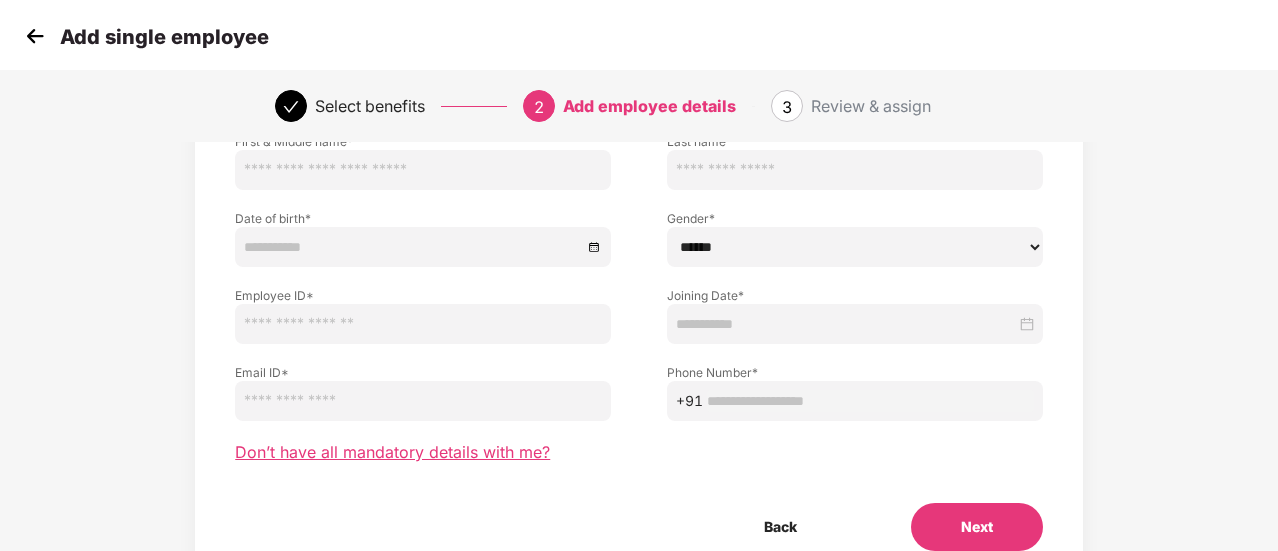 click on "Don’t have all mandatory details with me?" at bounding box center (392, 452) 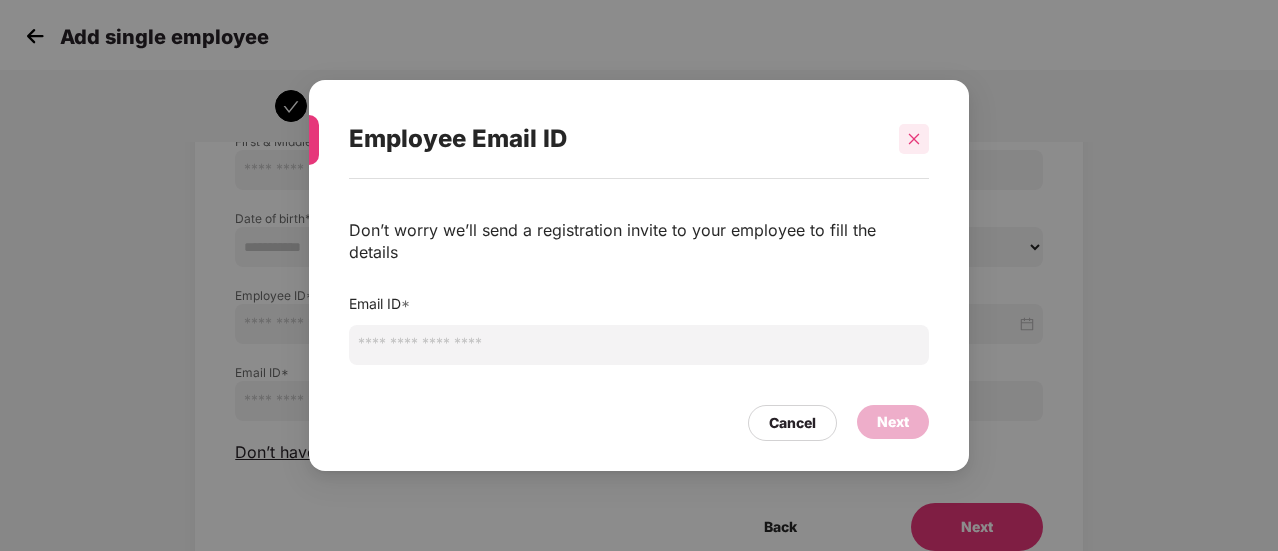 click 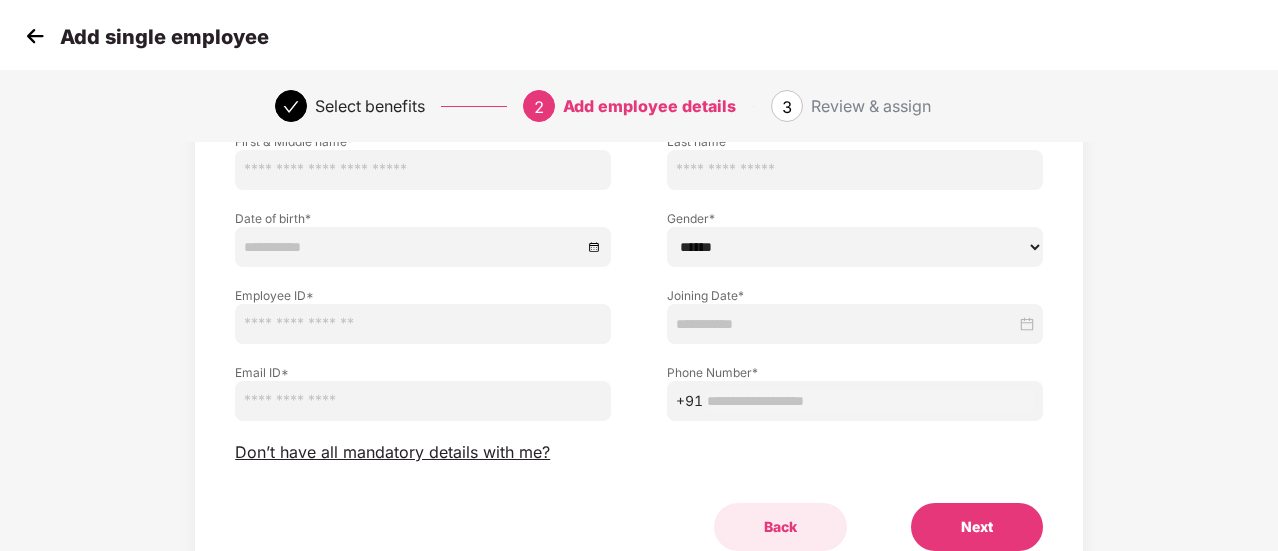 click on "Back" at bounding box center (780, 527) 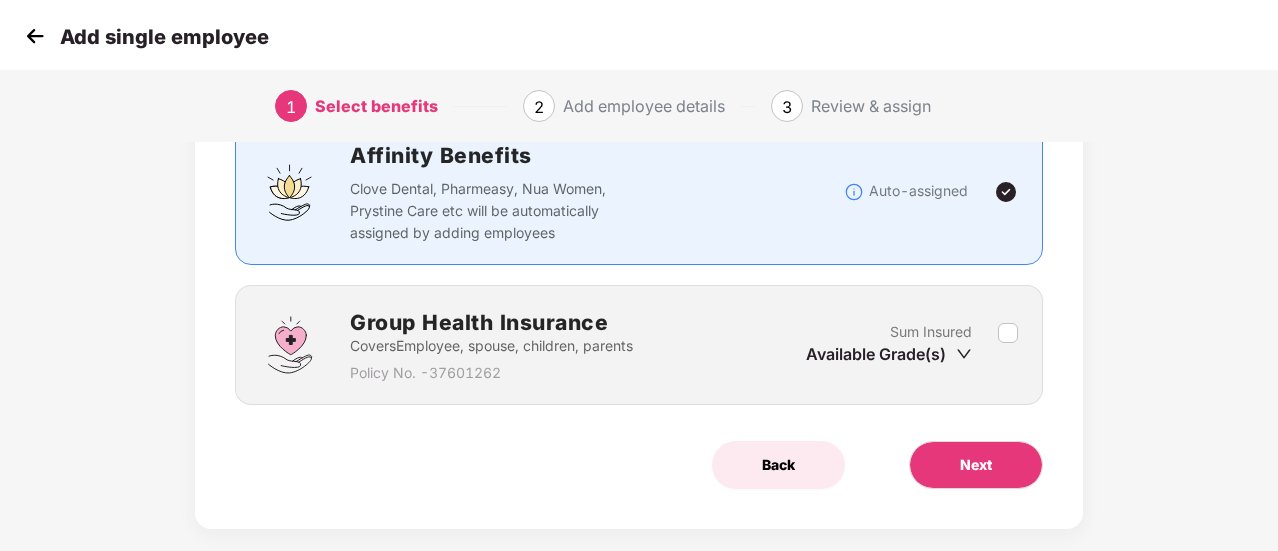 click on "Back" at bounding box center [778, 465] 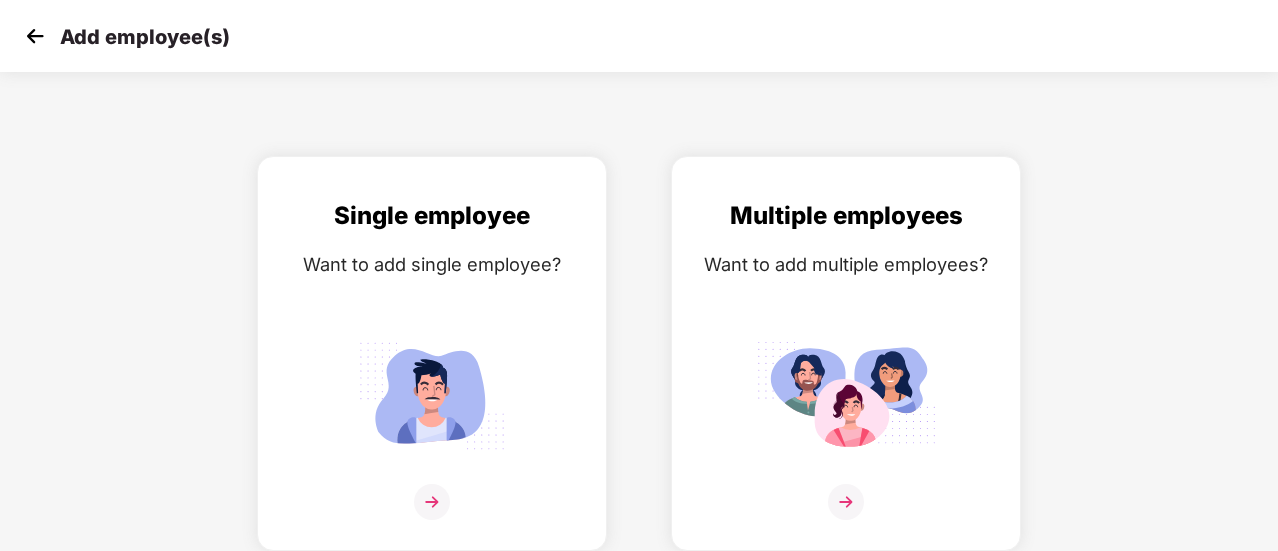 scroll, scrollTop: 0, scrollLeft: 0, axis: both 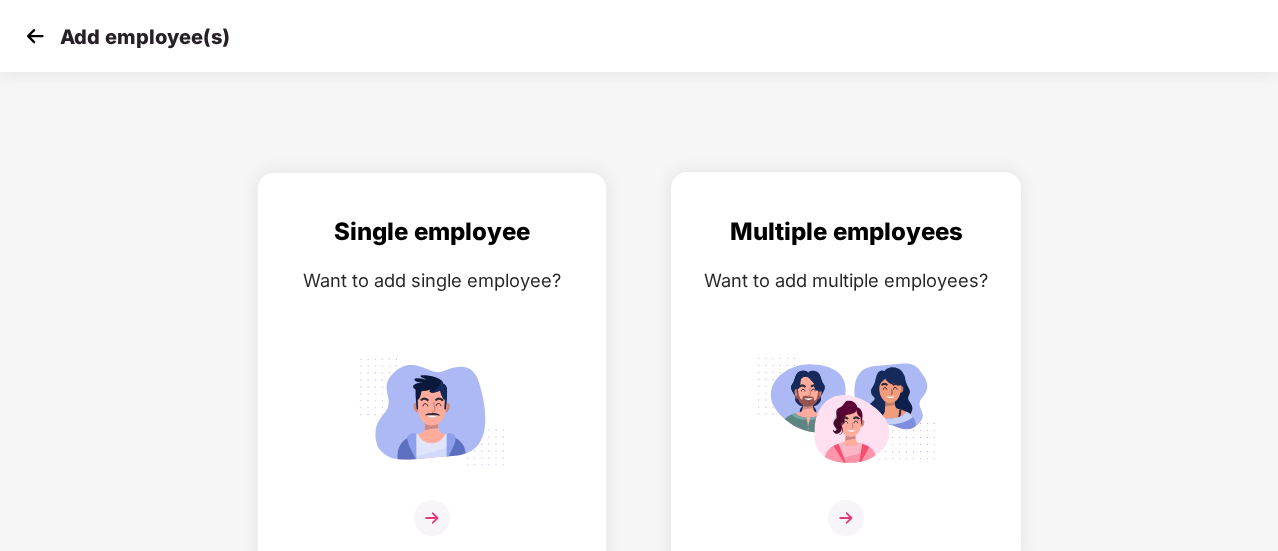 click on "Want to add multiple employees?" at bounding box center (846, 280) 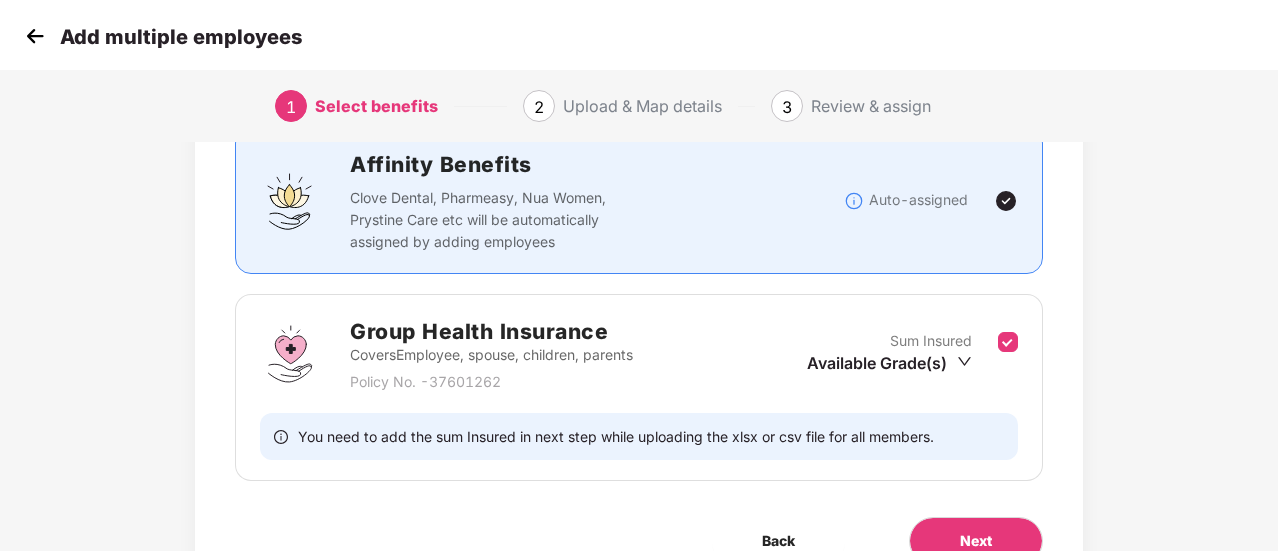 scroll, scrollTop: 253, scrollLeft: 0, axis: vertical 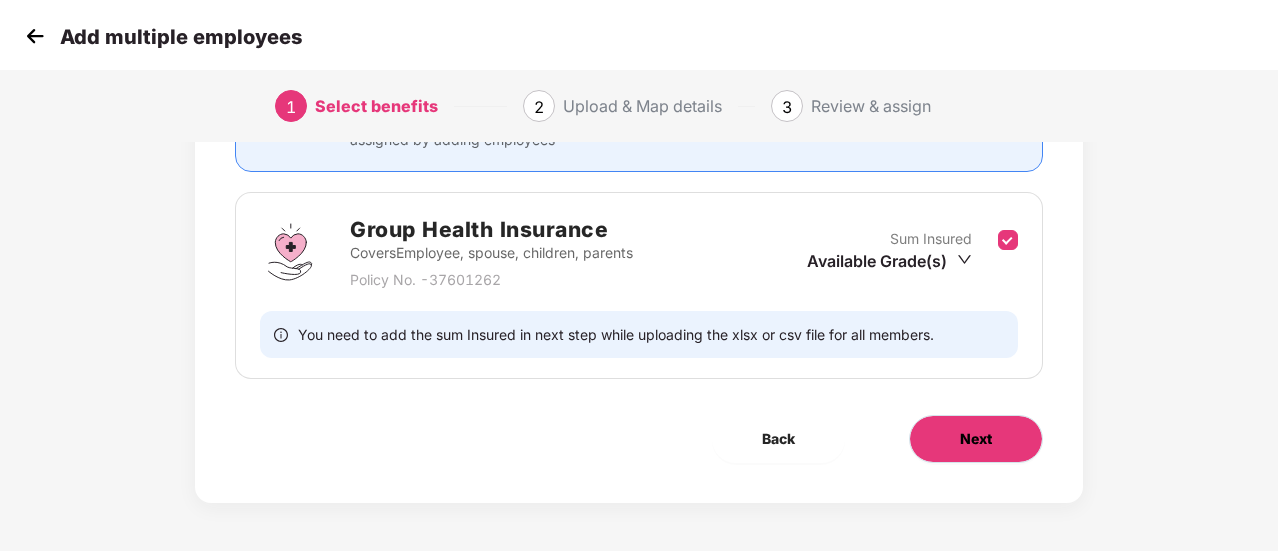 click on "Next" at bounding box center (976, 439) 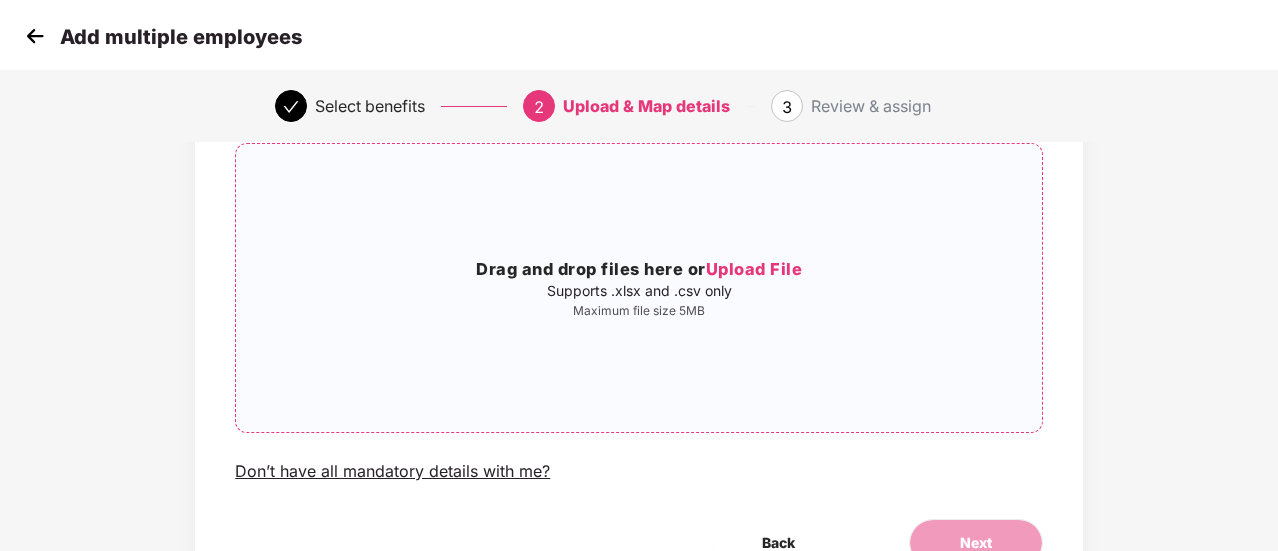 scroll, scrollTop: 160, scrollLeft: 0, axis: vertical 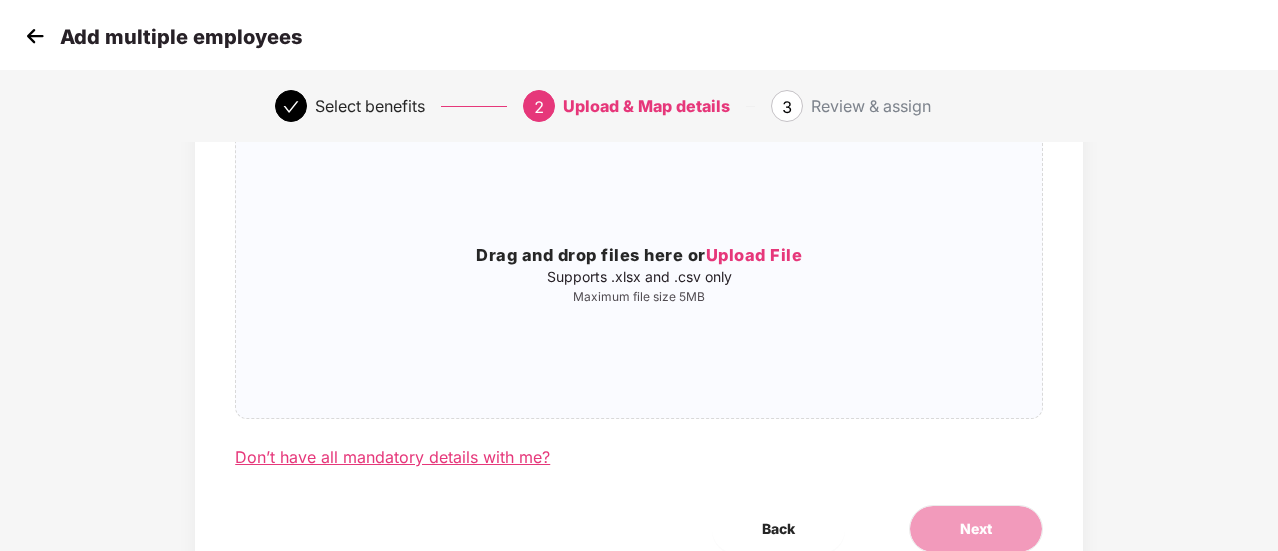 click on "Don’t have all mandatory details with me?" at bounding box center [392, 457] 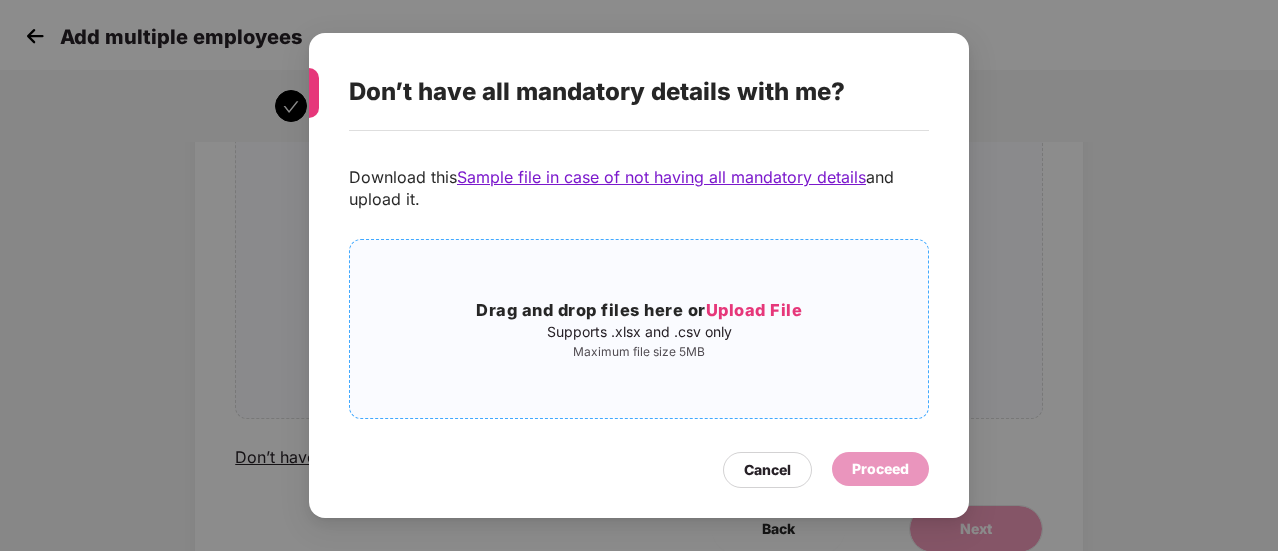 scroll, scrollTop: 80, scrollLeft: 0, axis: vertical 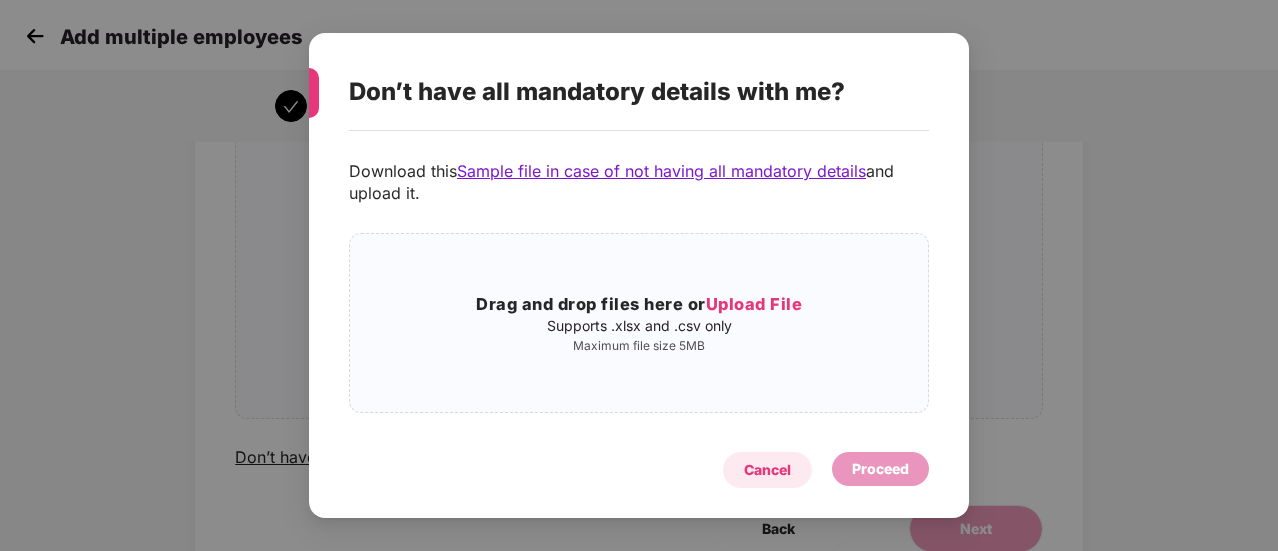 click on "Cancel" at bounding box center [767, 470] 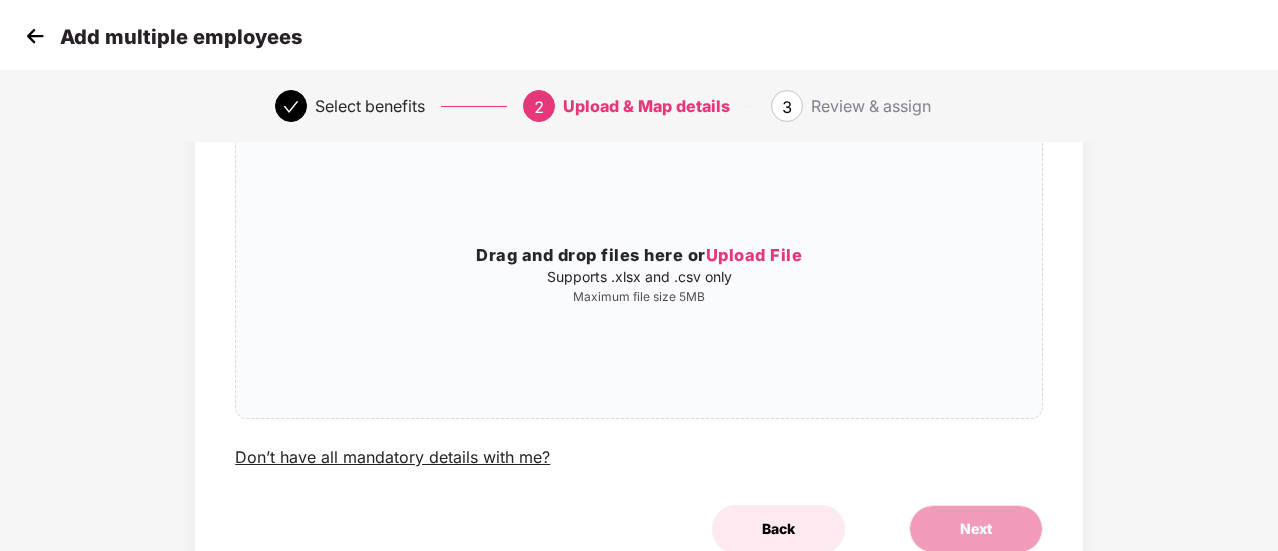 click on "Back" at bounding box center [778, 529] 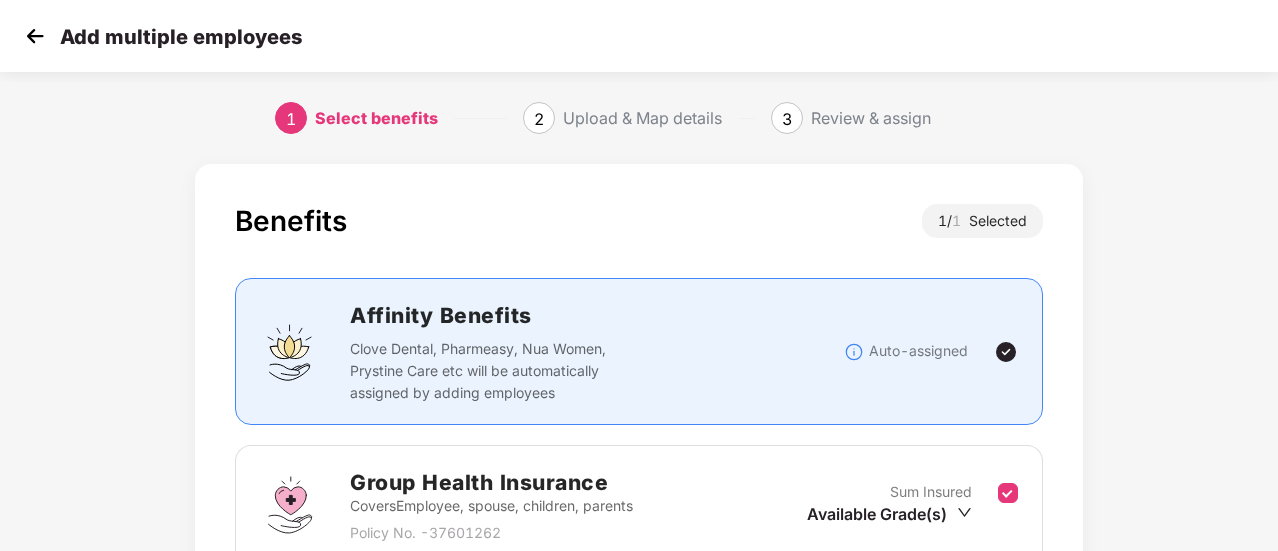 click at bounding box center [35, 36] 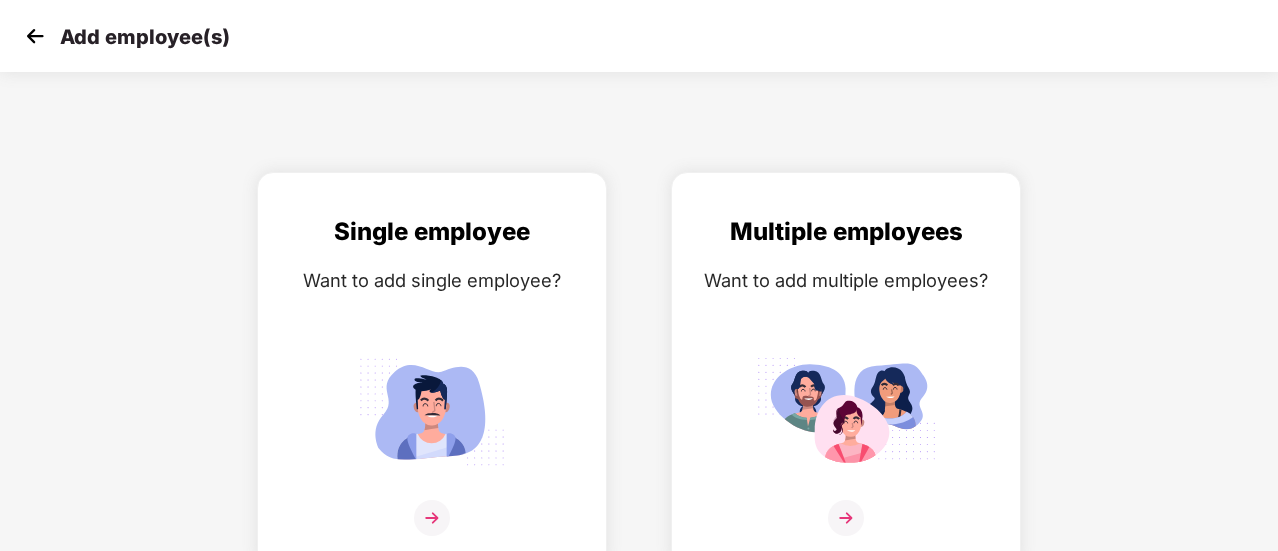click at bounding box center [35, 36] 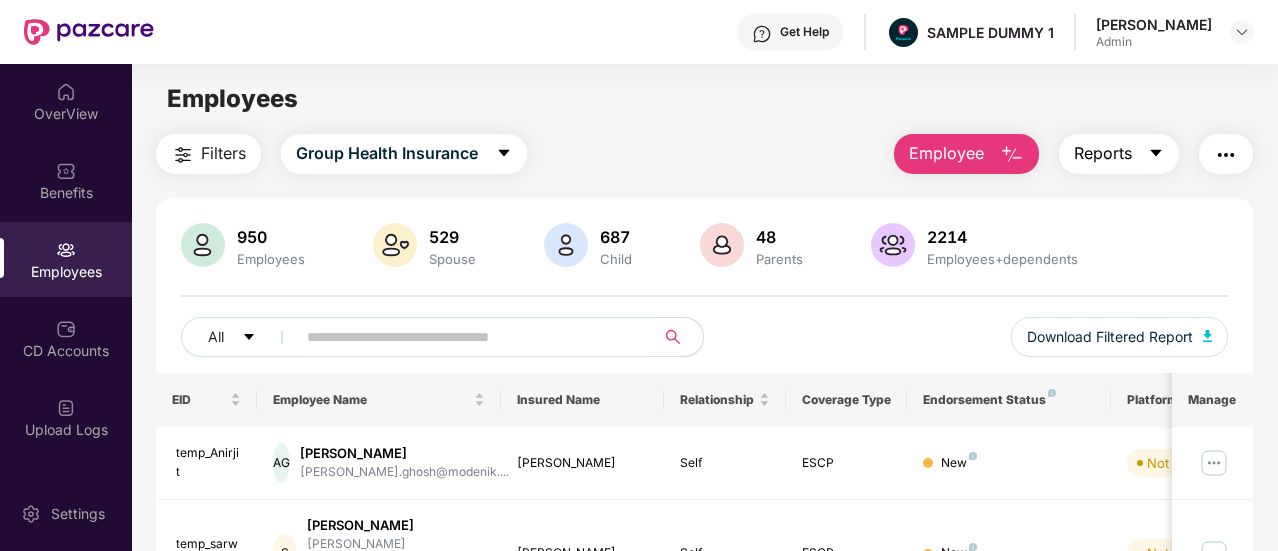 click on "Reports" at bounding box center [1119, 154] 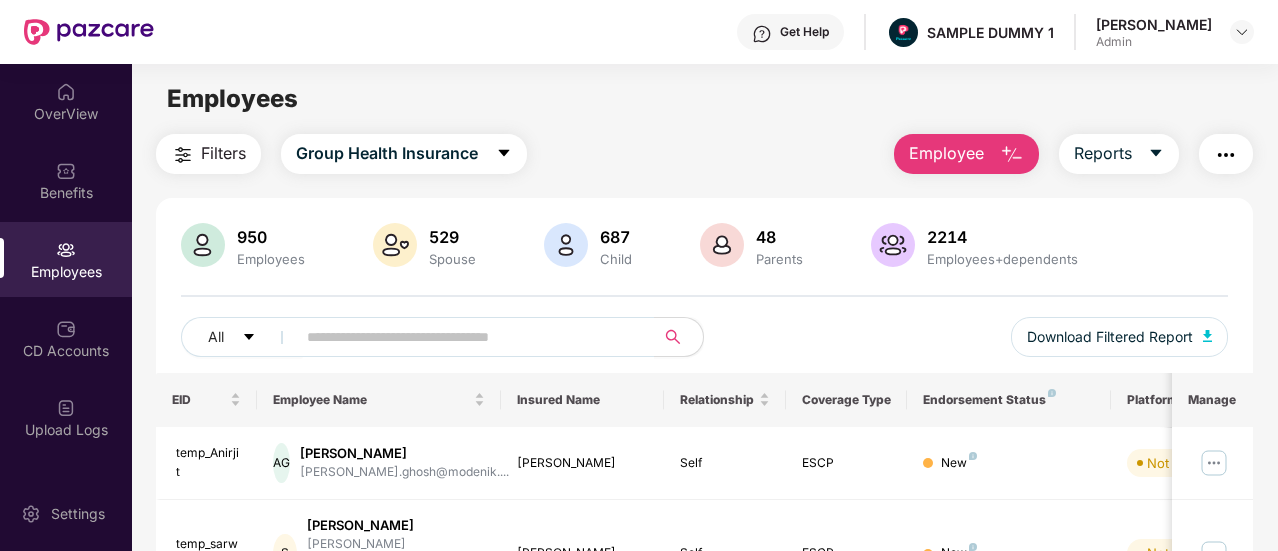 click on "Filters Group Health Insurance Employee  Reports" at bounding box center [704, 154] 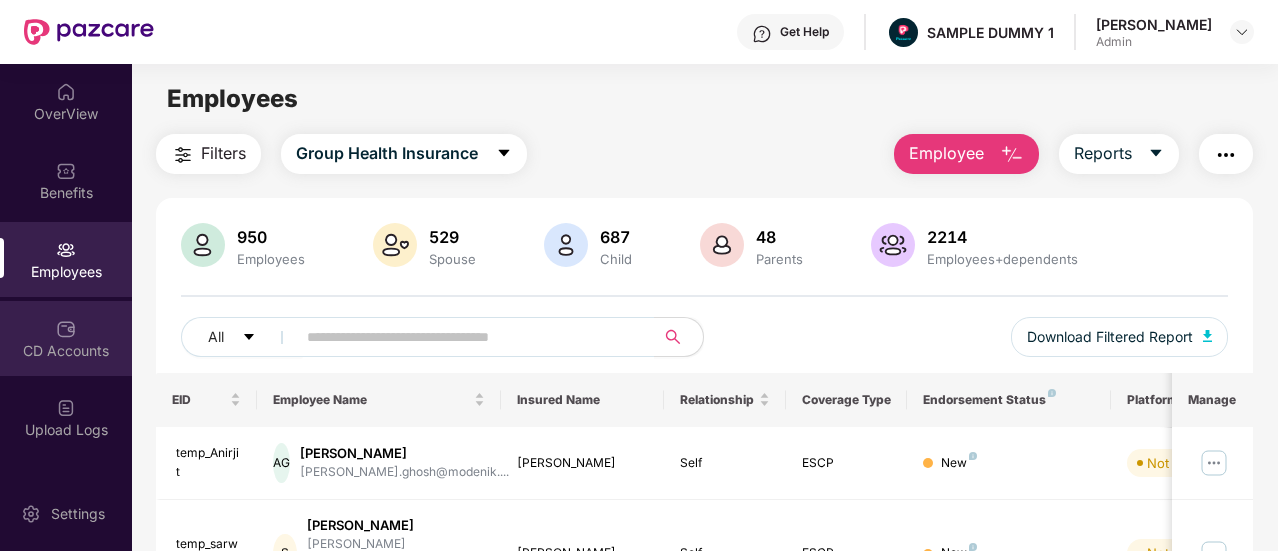 click on "CD Accounts" at bounding box center [66, 338] 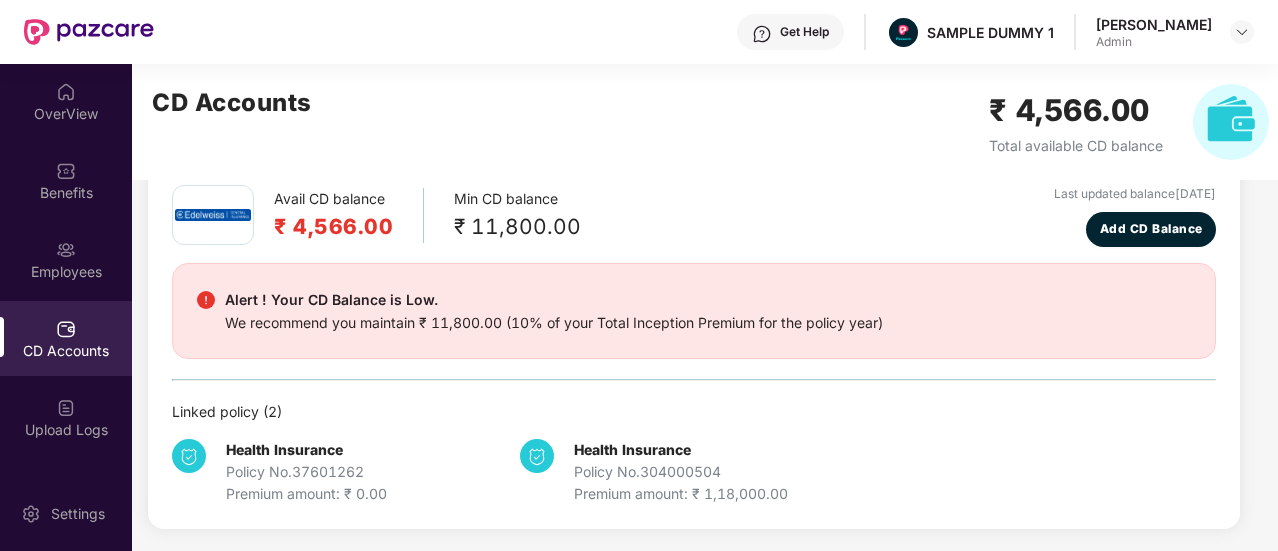 scroll, scrollTop: 96, scrollLeft: 0, axis: vertical 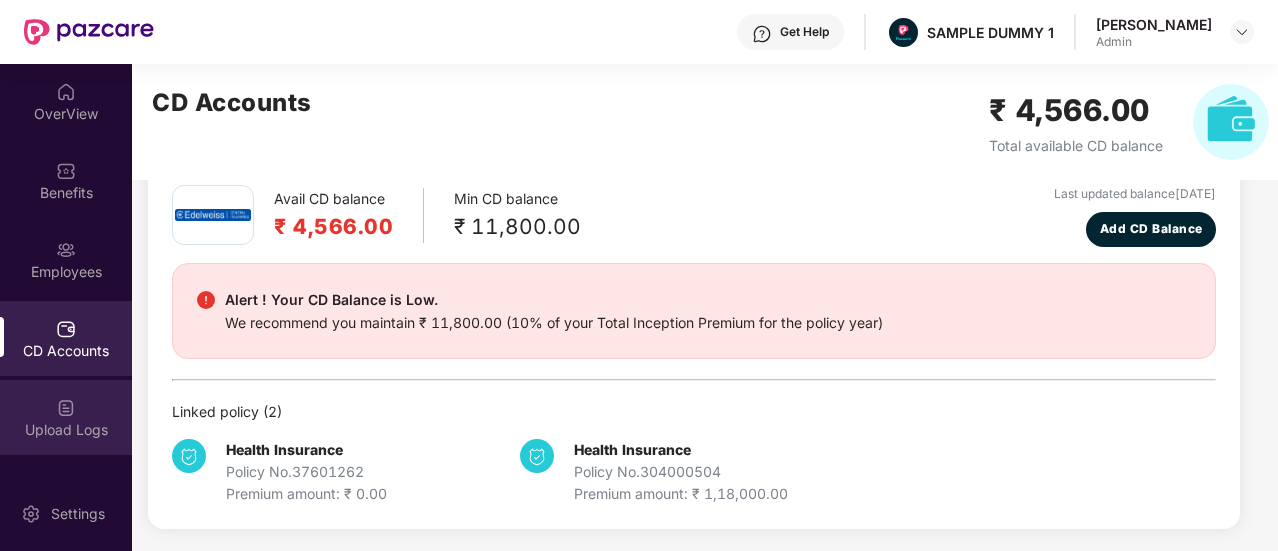 click on "Upload Logs" at bounding box center [66, 430] 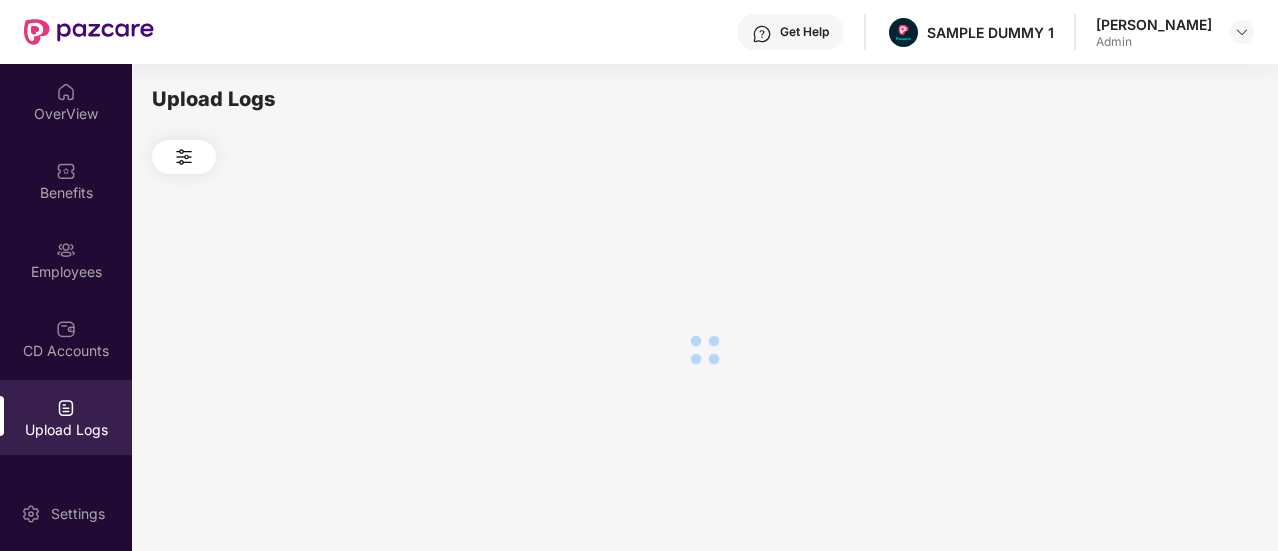 scroll, scrollTop: 0, scrollLeft: 0, axis: both 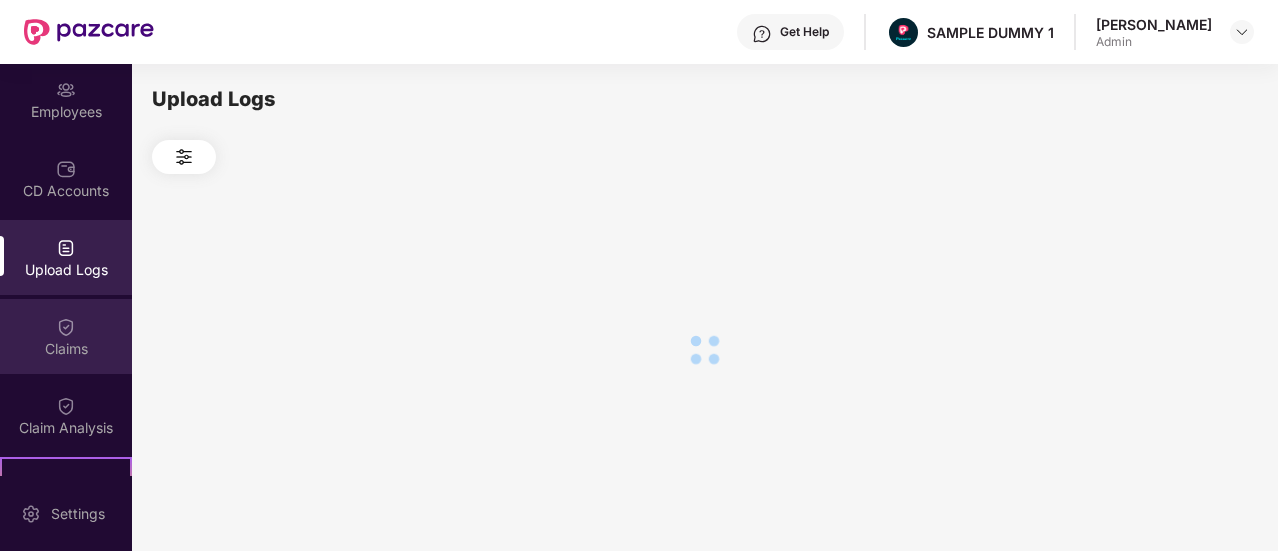 click on "Claims" at bounding box center [66, 336] 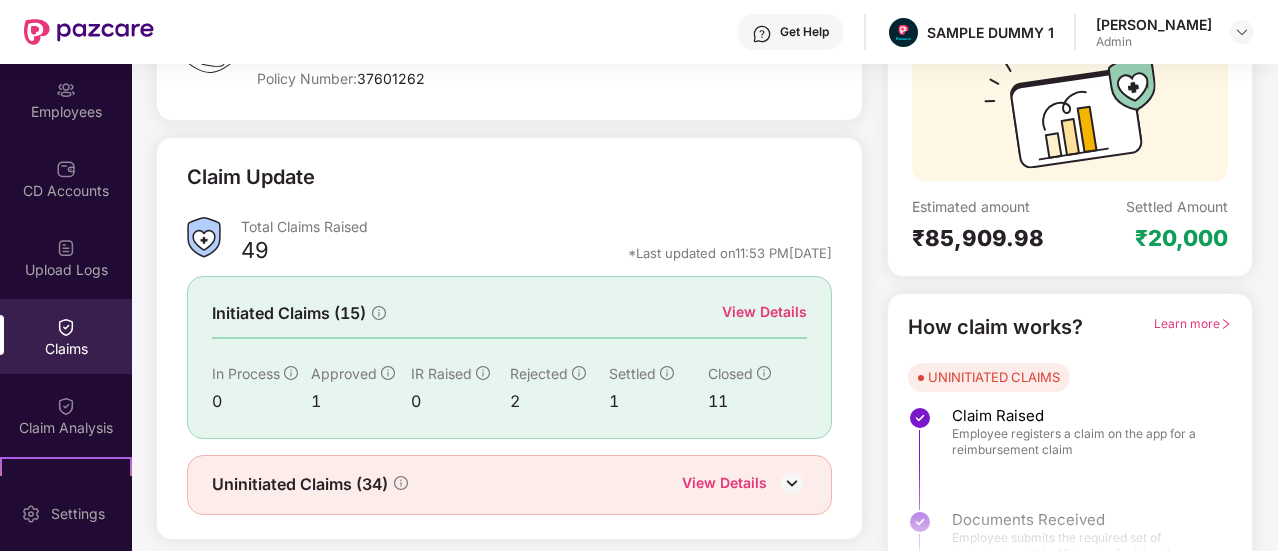 scroll, scrollTop: 230, scrollLeft: 0, axis: vertical 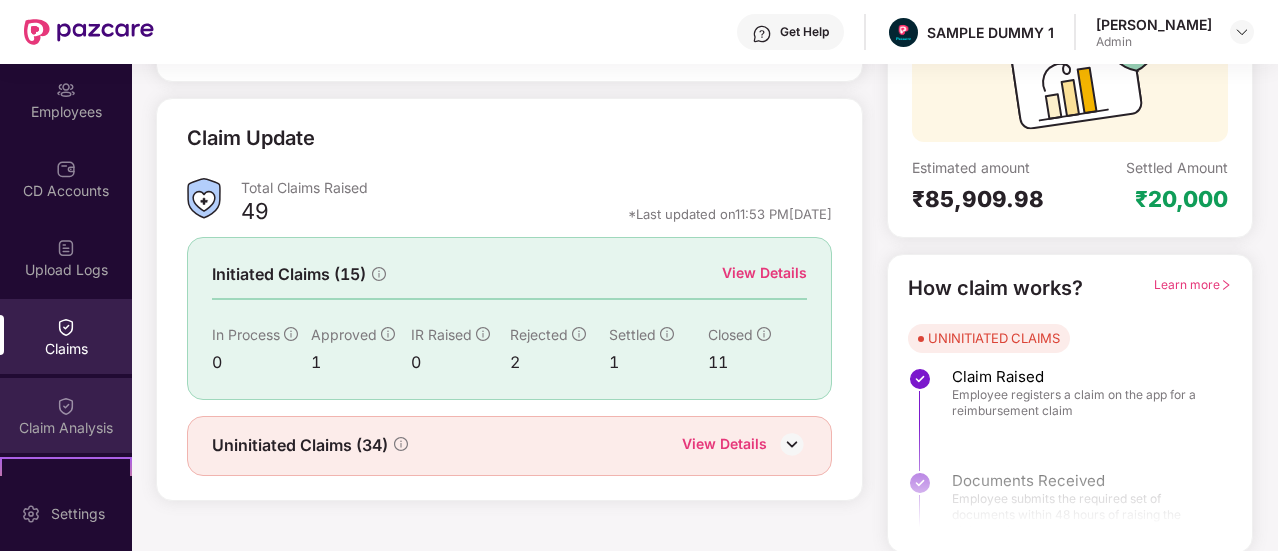 click on "Claim Analysis" at bounding box center [66, 428] 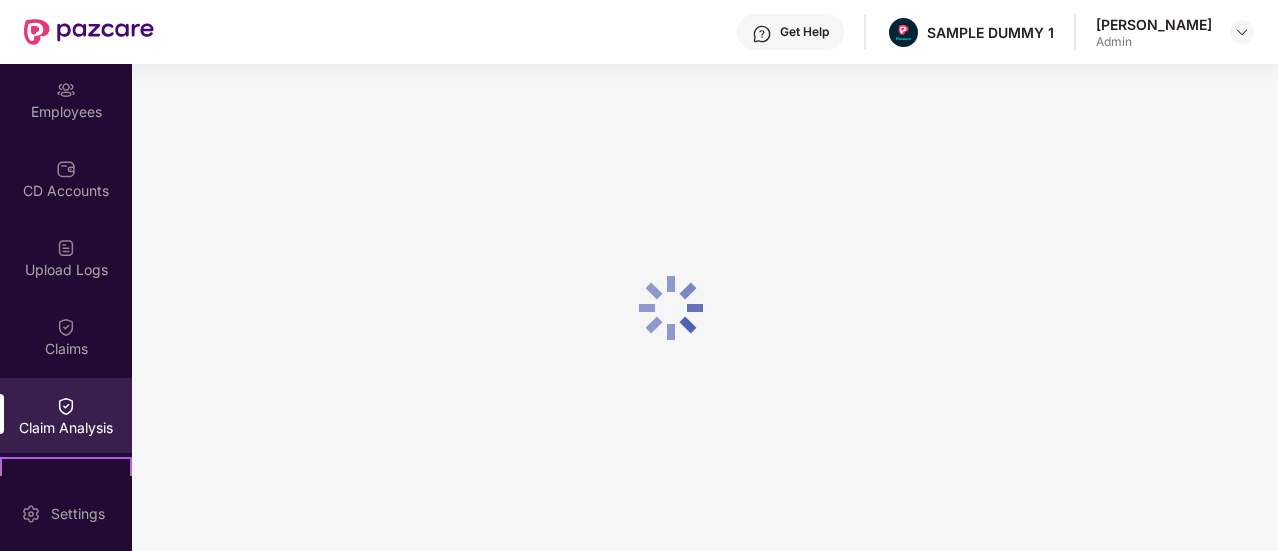 scroll, scrollTop: 0, scrollLeft: 0, axis: both 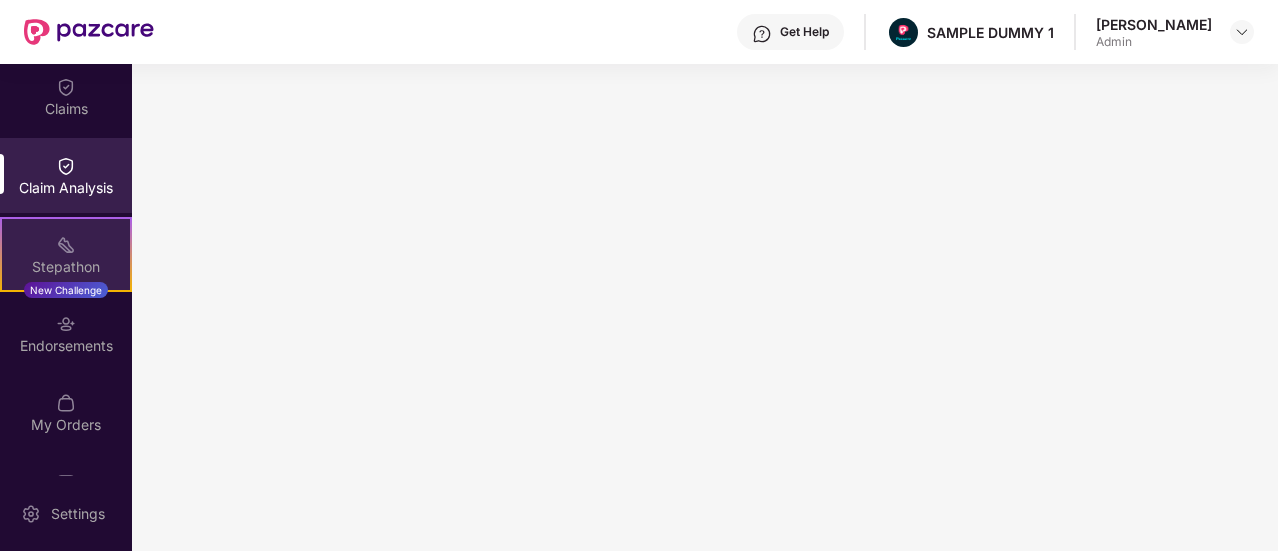 click on "Stepathon" at bounding box center [66, 267] 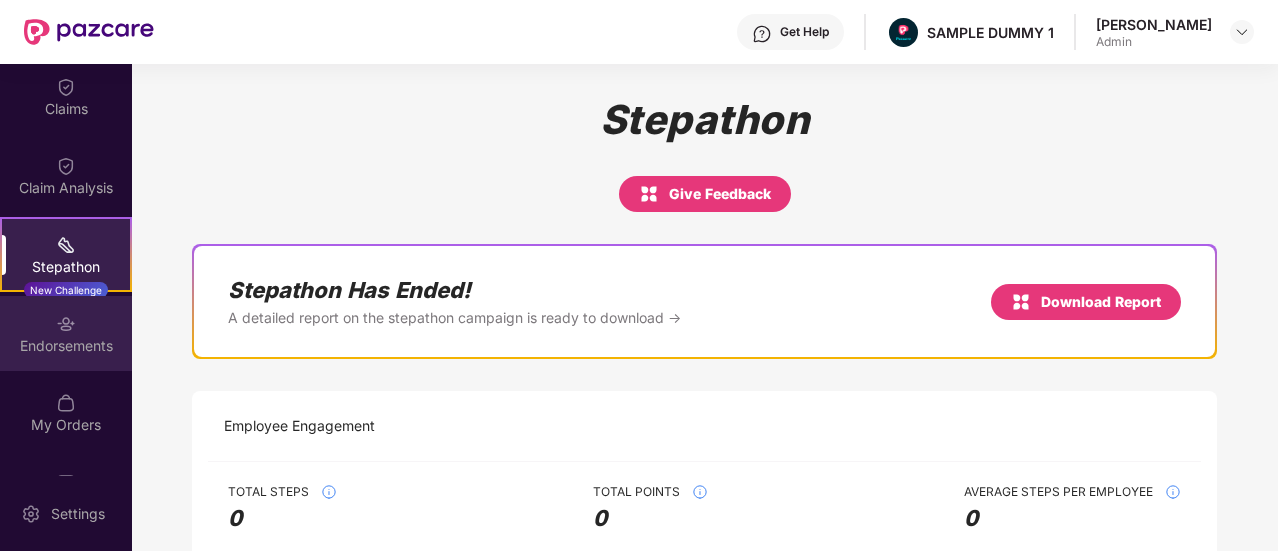 scroll, scrollTop: 456, scrollLeft: 0, axis: vertical 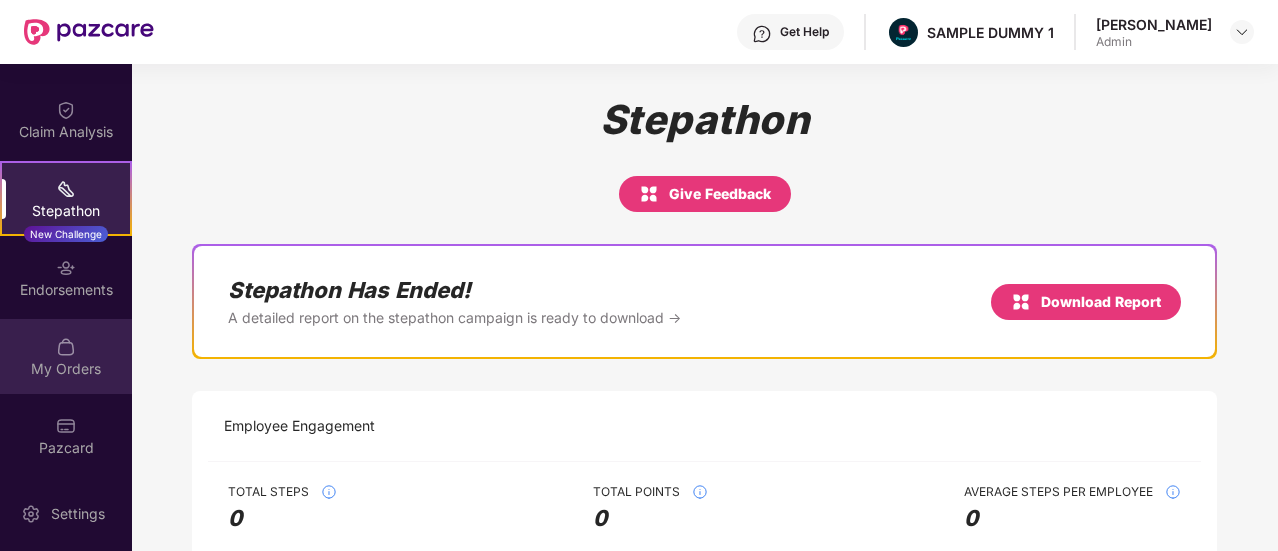 click on "My Orders" at bounding box center [66, 369] 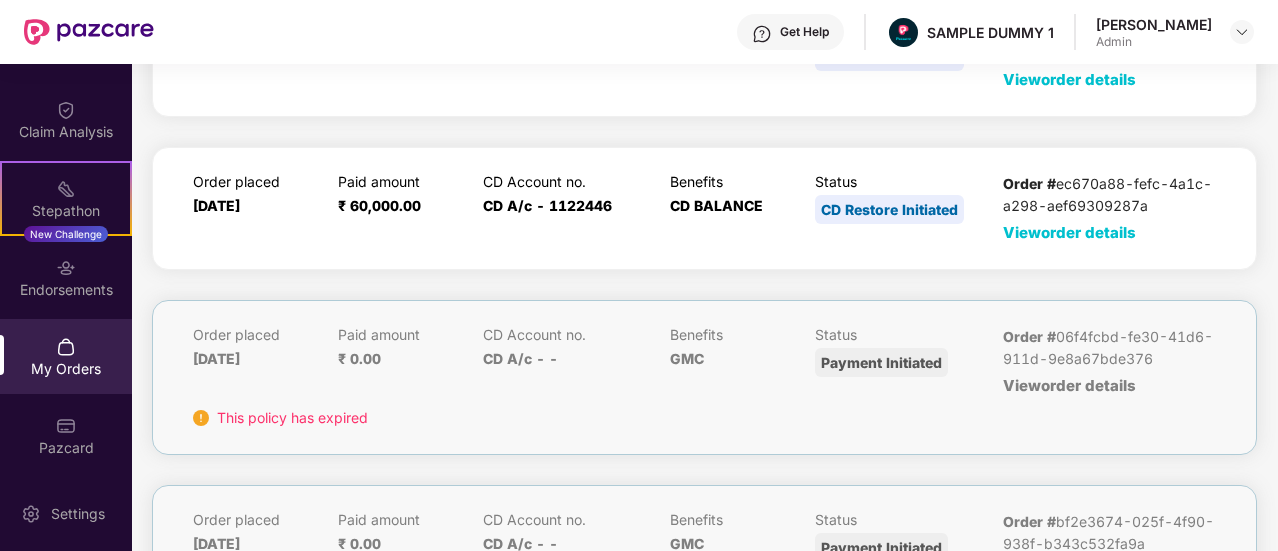 scroll, scrollTop: 262, scrollLeft: 0, axis: vertical 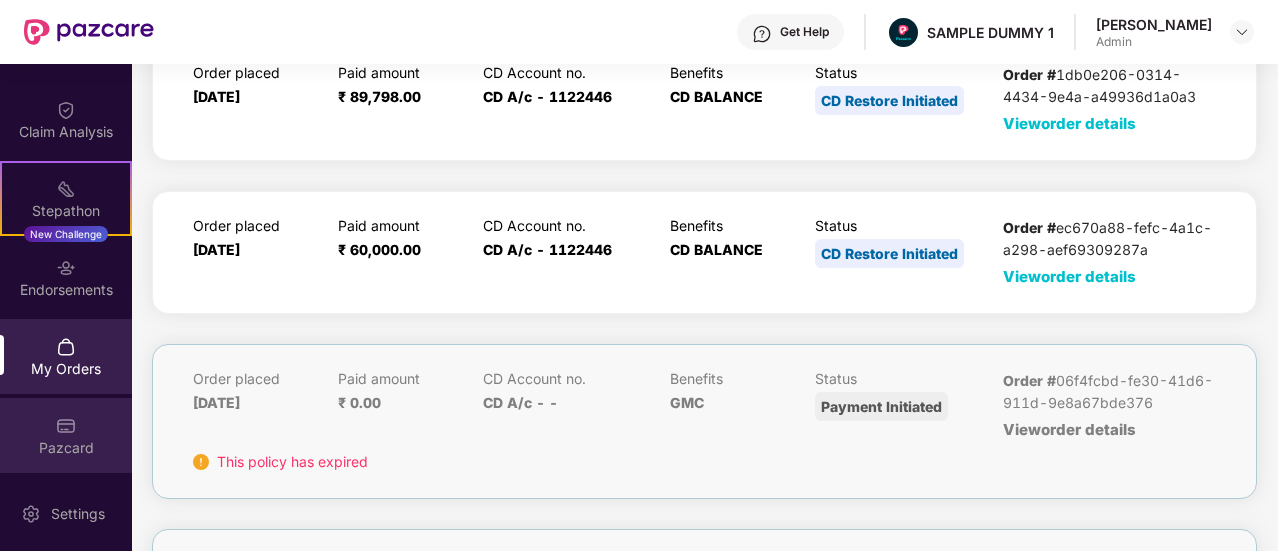 click on "Pazcard" at bounding box center (66, 448) 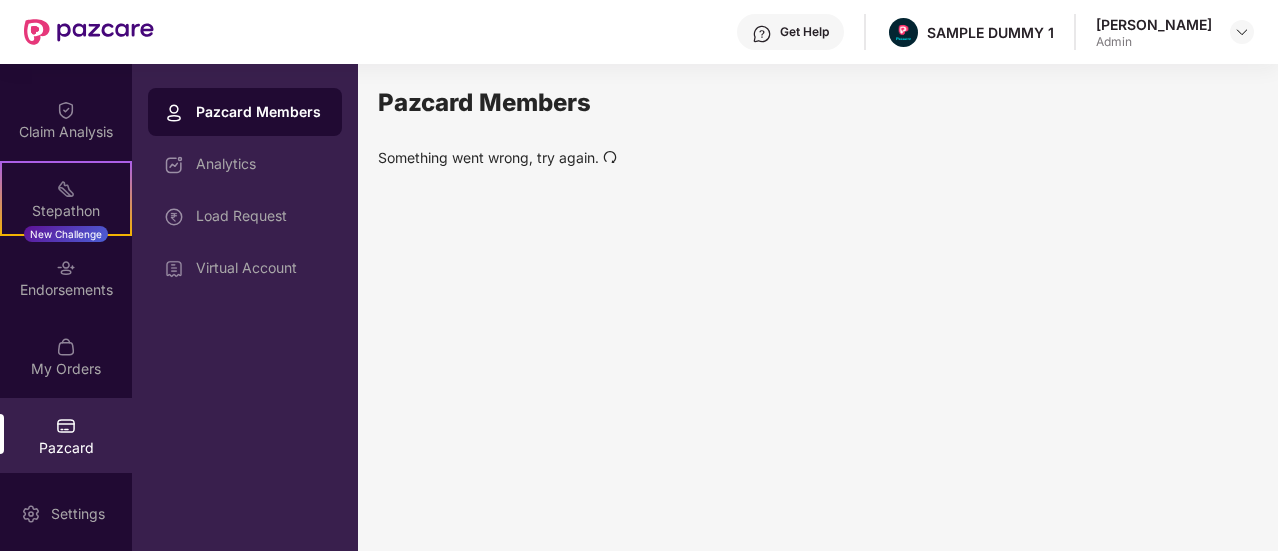 click 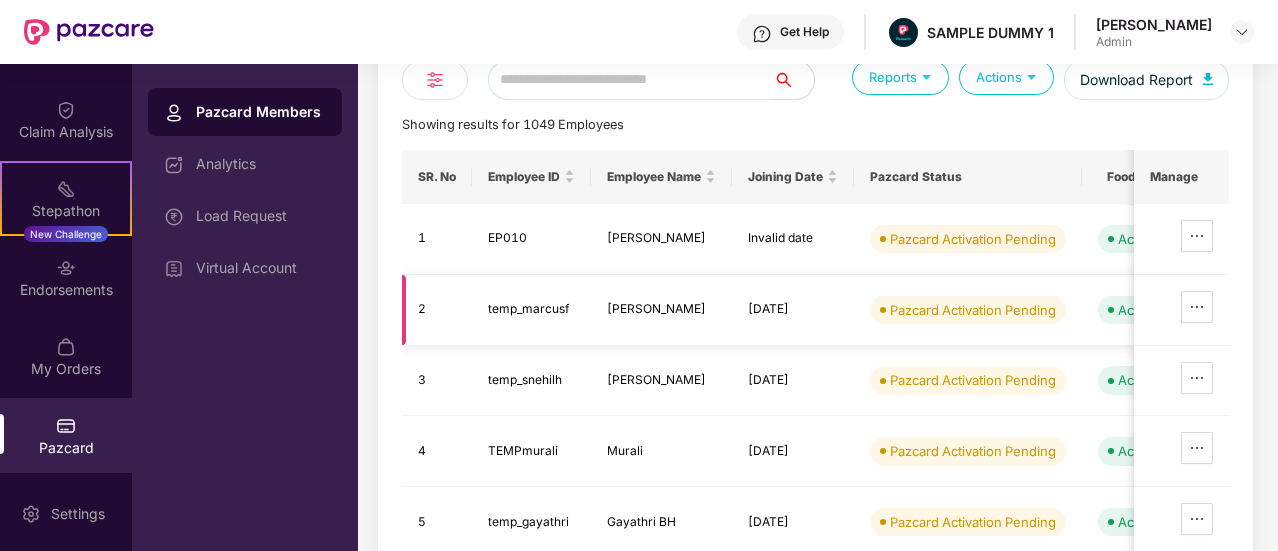 scroll, scrollTop: 0, scrollLeft: 0, axis: both 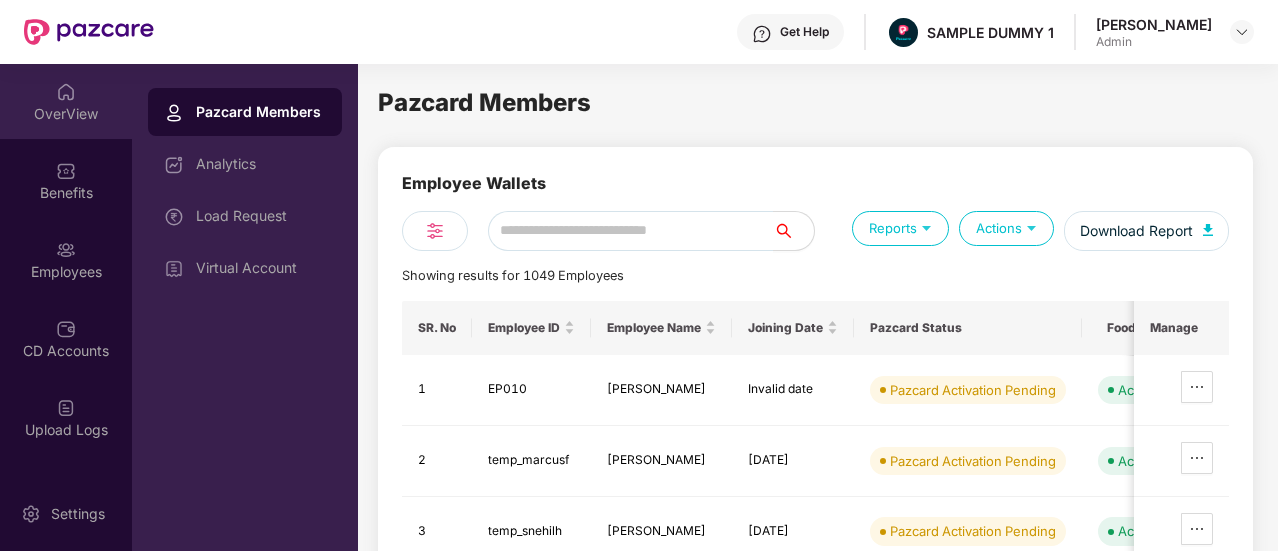 click at bounding box center (66, 92) 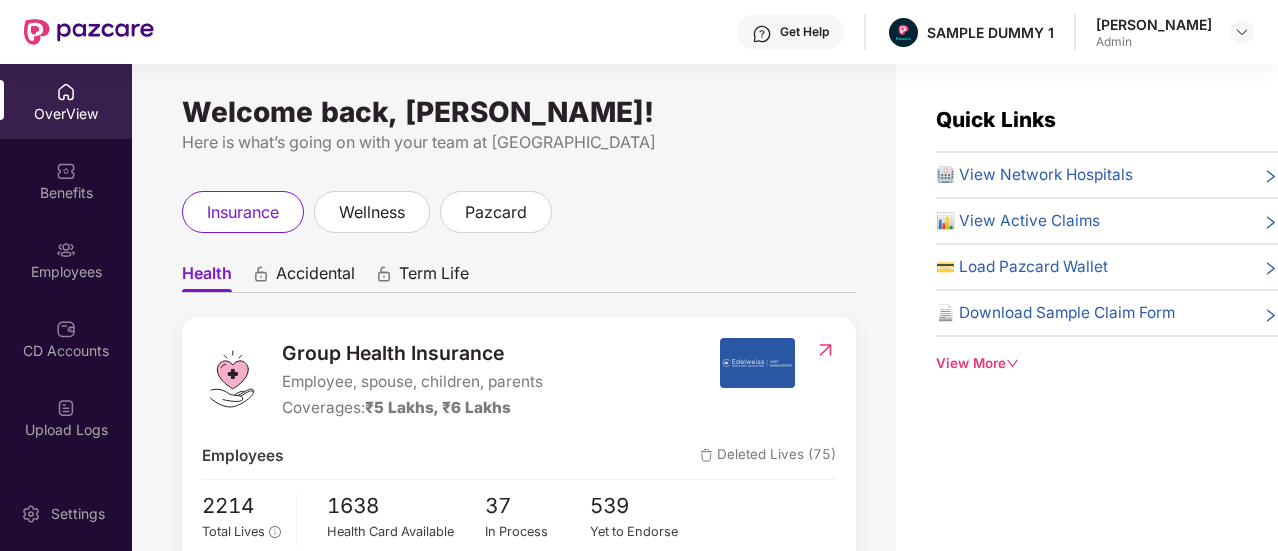 scroll, scrollTop: 456, scrollLeft: 0, axis: vertical 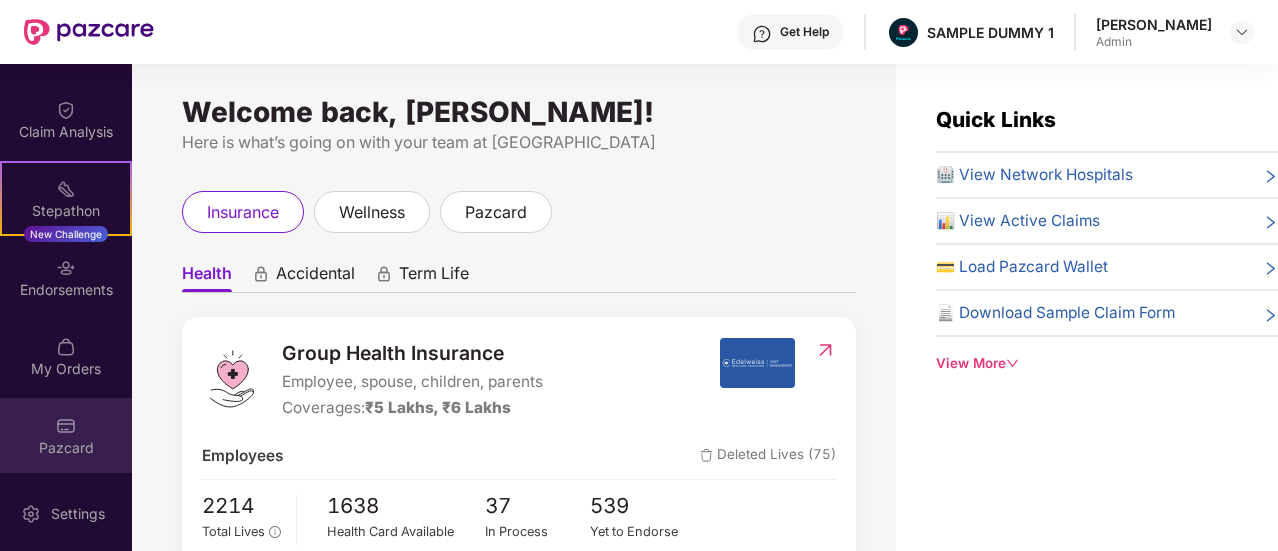 click on "Pazcard" at bounding box center (66, 448) 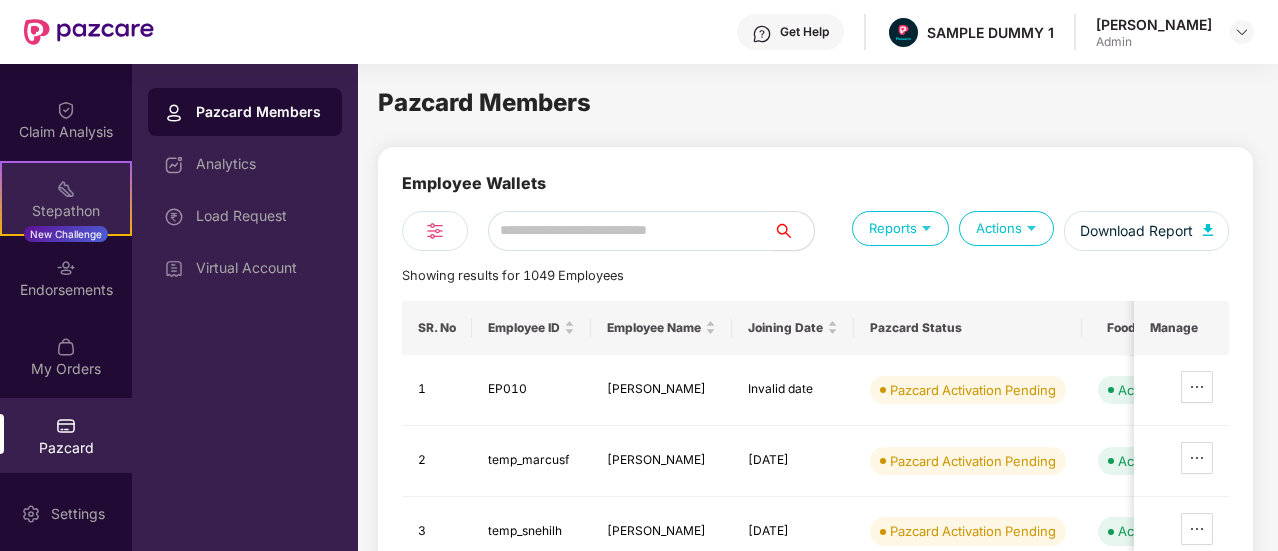 scroll, scrollTop: 0, scrollLeft: 0, axis: both 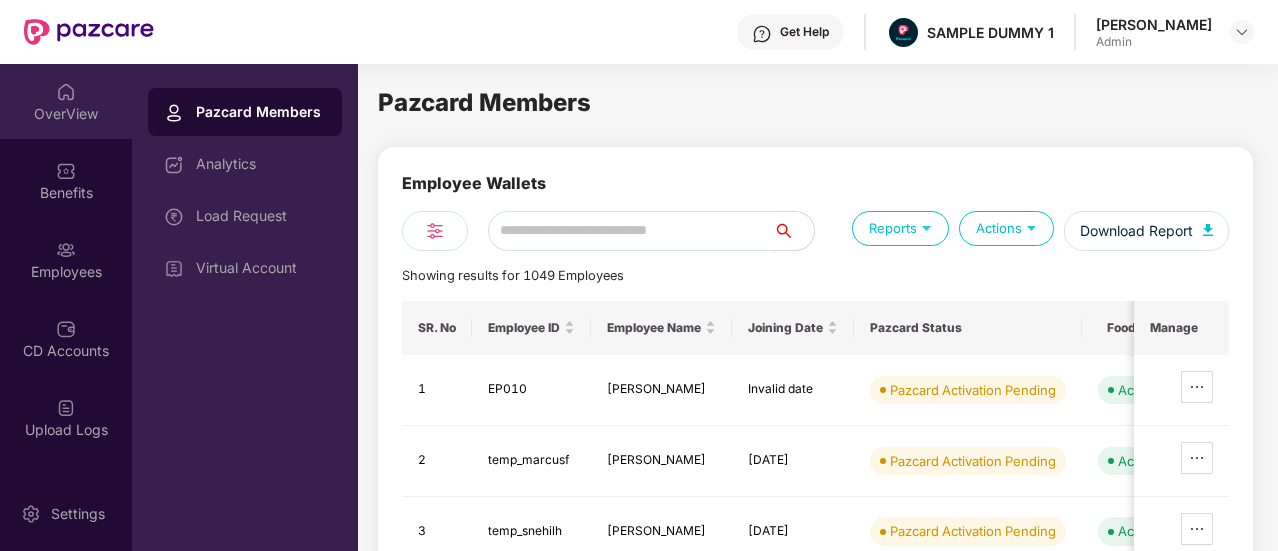 click on "OverView" at bounding box center (66, 114) 